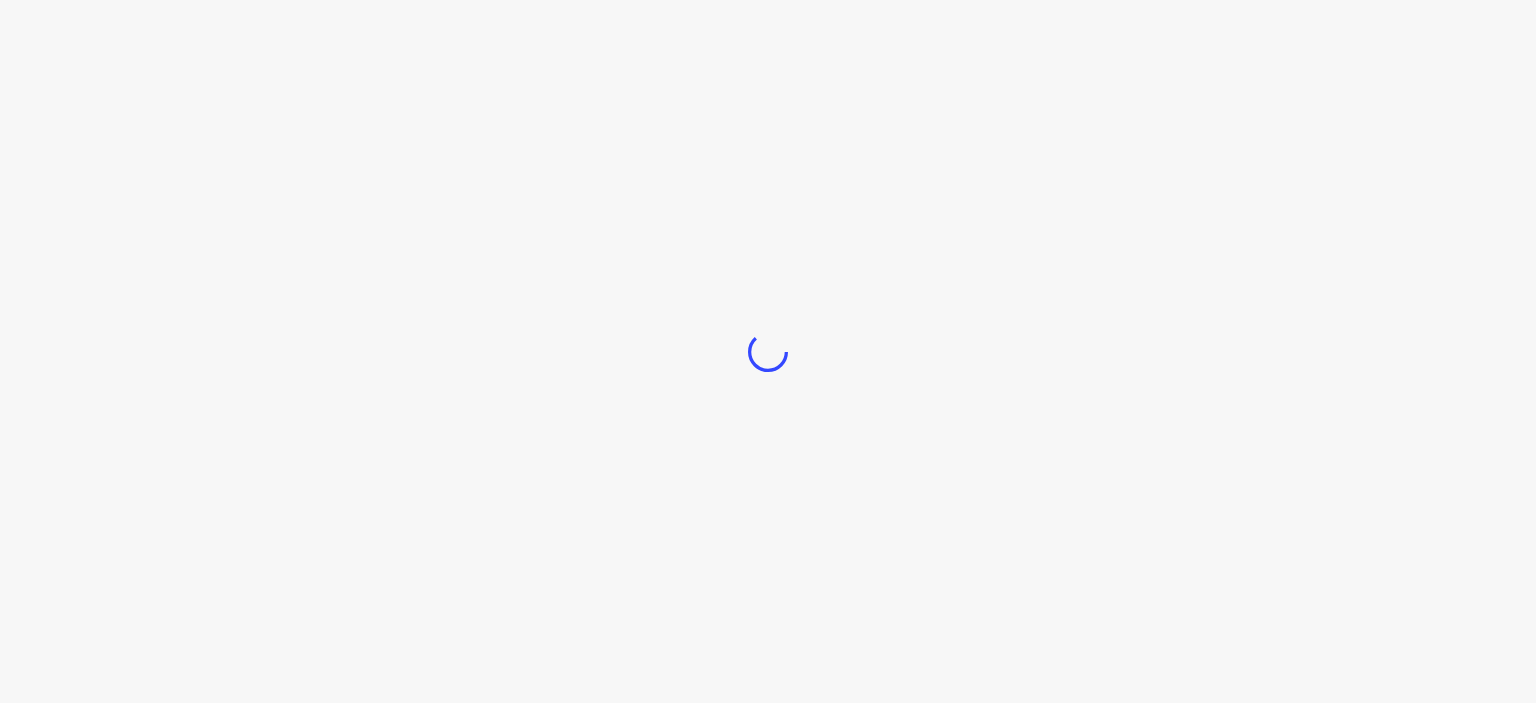 scroll, scrollTop: 0, scrollLeft: 0, axis: both 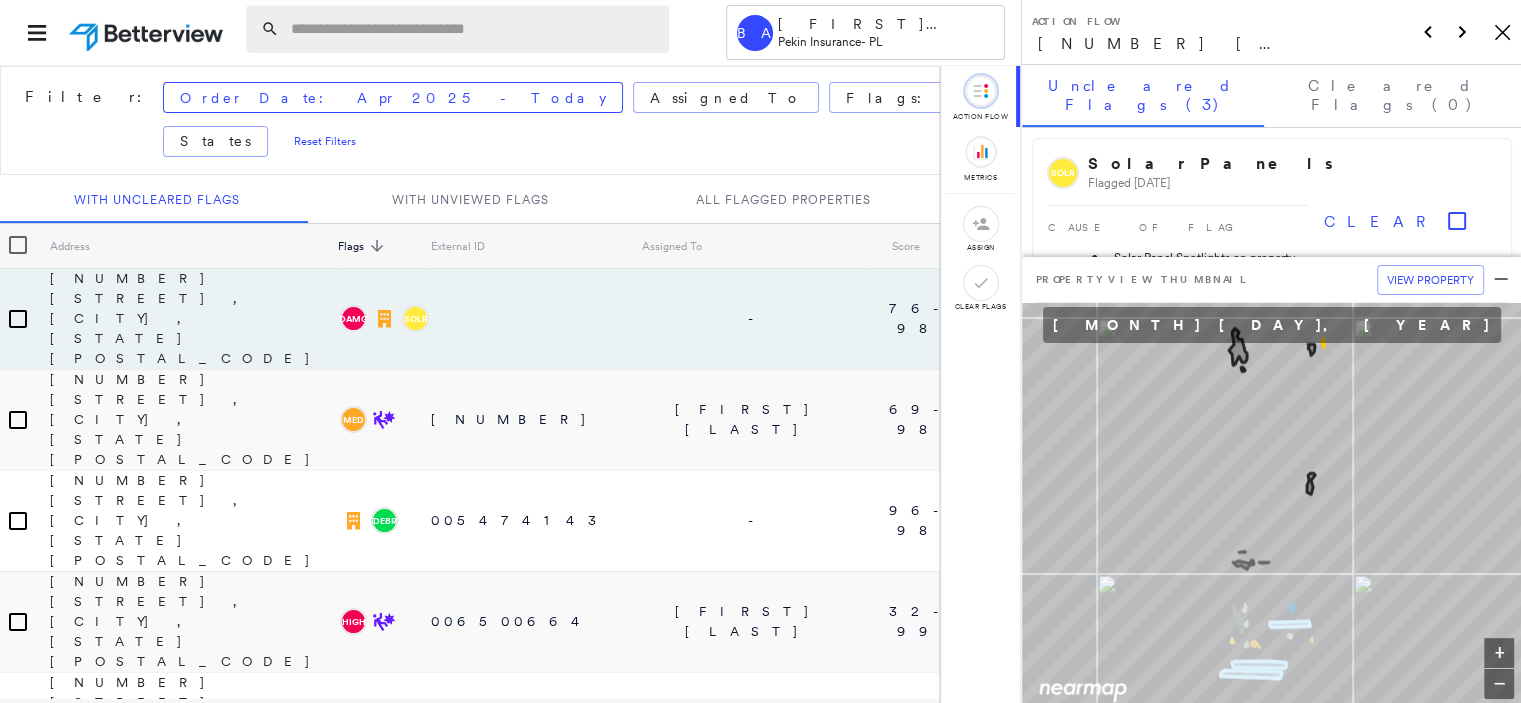 click at bounding box center [474, 29] 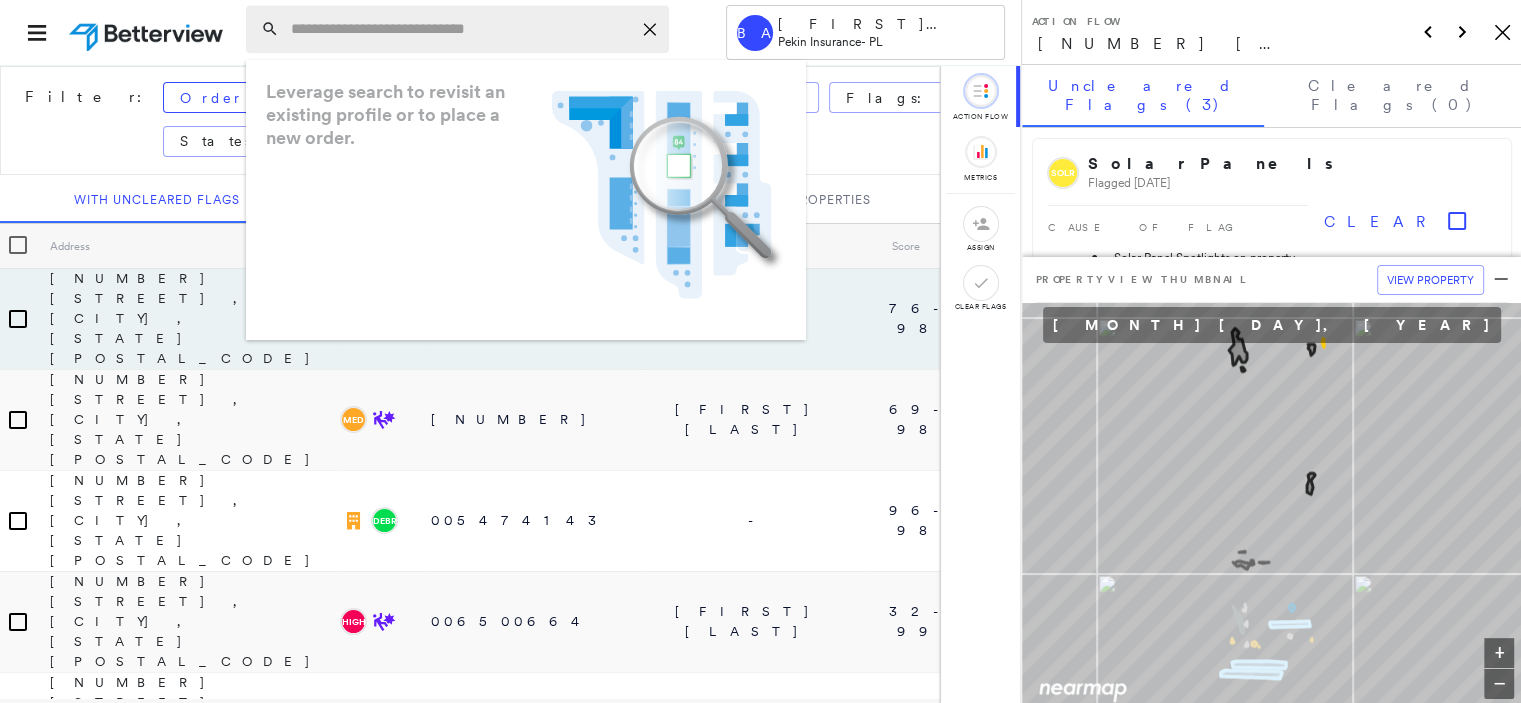 paste on "*********" 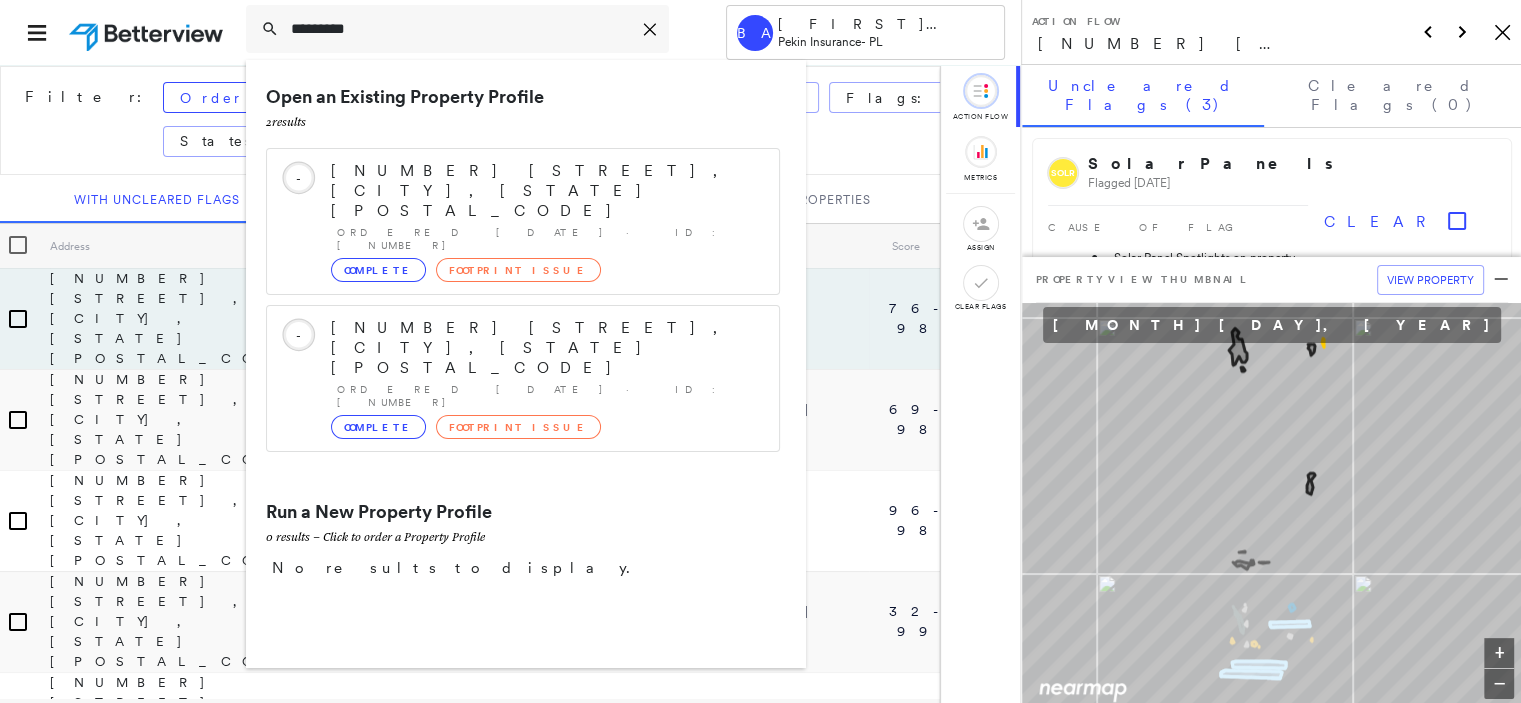 type on "*********" 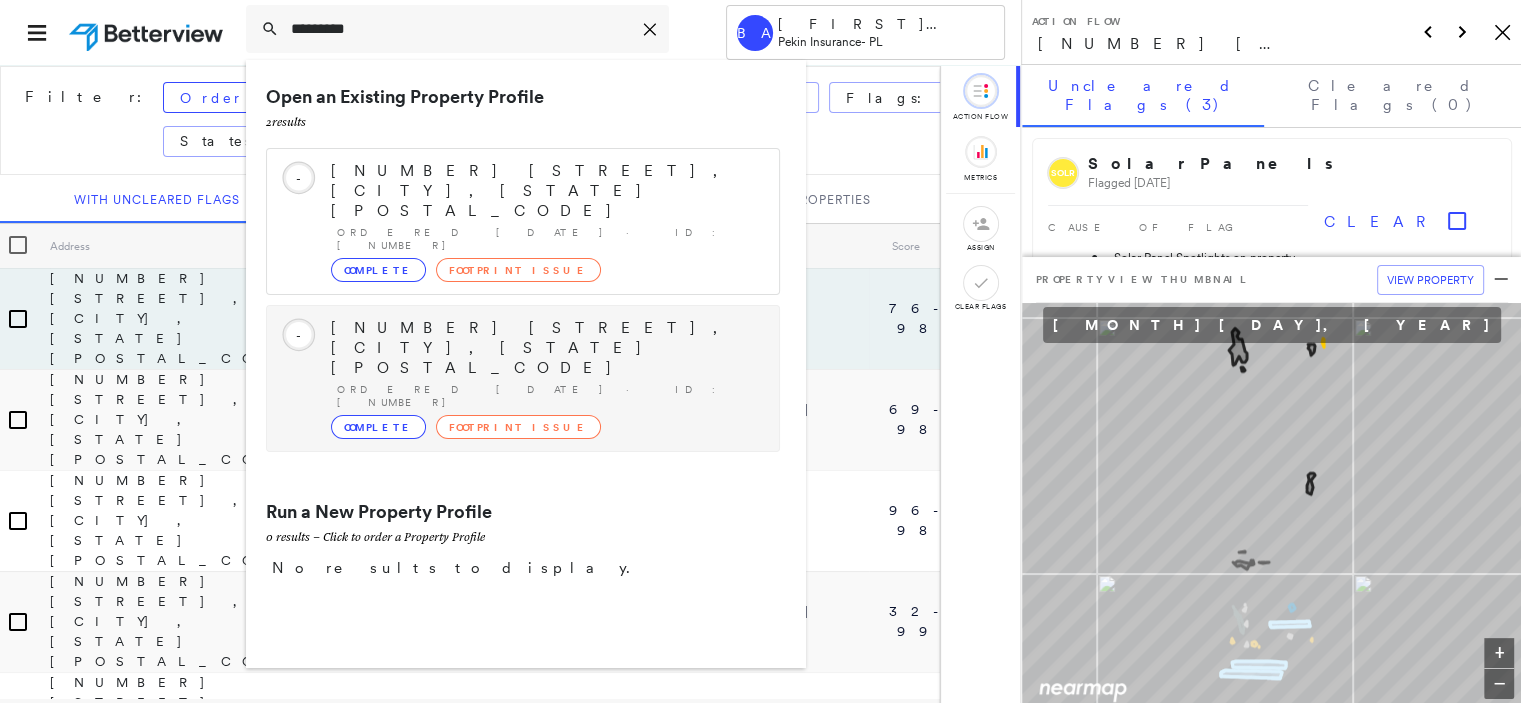 click on "[NUMBER] [STREET], [CITY], [STATE] [POSTAL_CODE] Ordered [DATE] · ID: [NUMBER] Complete Footprint Issue" at bounding box center [545, 378] 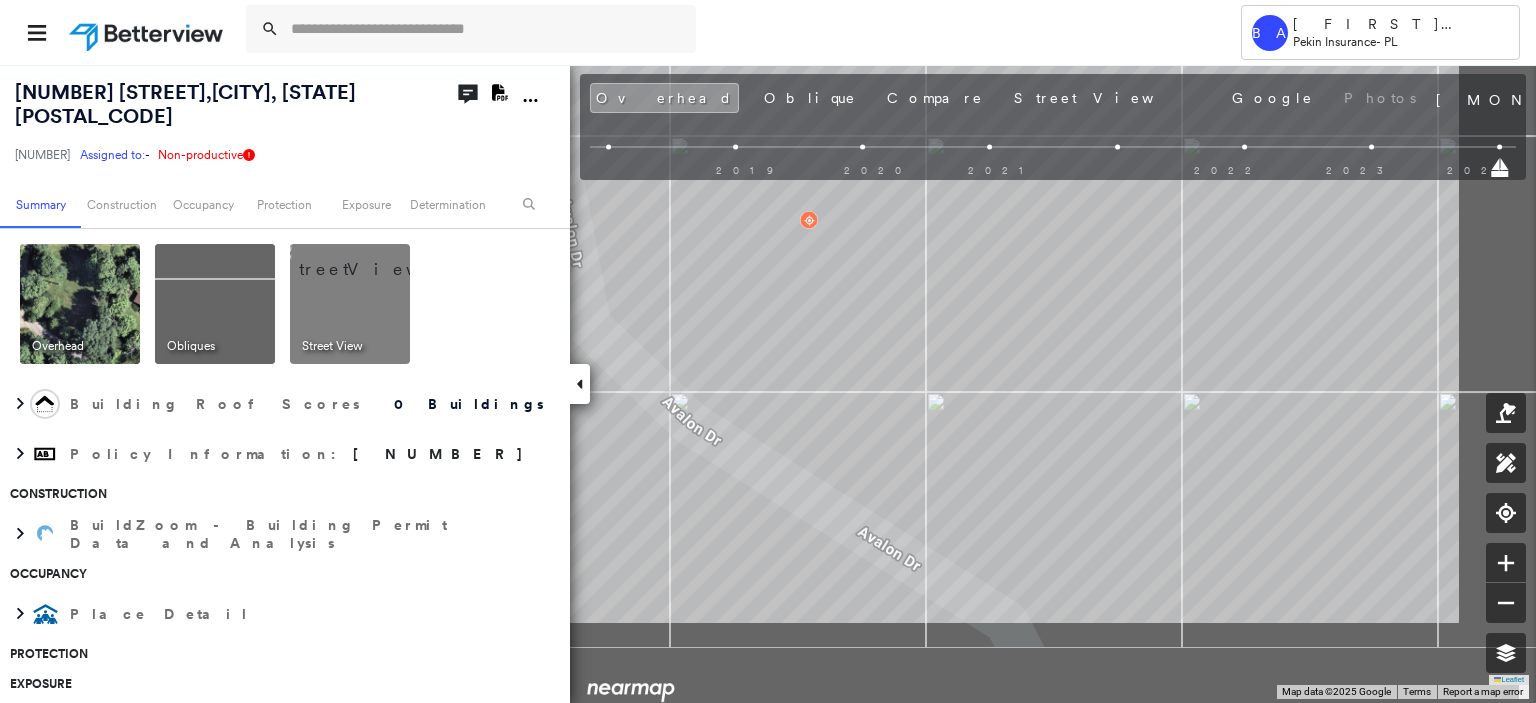 click on "[NUMBER] [STREET], [CITY], [STATE] [POSTAL_CODE] [NUMBER] Assigned to: - Assigned to: - [NUMBER] Assigned to: - Non-productive Open Comments Download PDF Report Summary Construction Occupancy Protection Exposure Determination Overhead Obliques Street View Building Roof Scores [NUMBER] Buildings Policy Information : [NUMBER] Construction BuildZoom - Building Permit Data and Analysis Occupancy Place Detail Protection Exposure FEMA Risk Index Additional Perils Determination Action Taken New Entry History Quote/New Business Terms & Conditions Added ACV Endorsement Added Cosmetic Endorsement Inspection/Loss Control Report Information Added to Inspection Survey Onsite Inspection Ordered Determined No Inspection Needed General Used Report to Further Agent/Insured Discussion Reject/Decline - New Business Allowed to Proceed / Policy Bound Added/Updated Building Information Save Renewal Terms & Conditions Added Cosmetic Endorsement Deductible Change Premium Adjusted Added ACV Endorsement Inspection/Loss Control General Save" at bounding box center [768, 383] 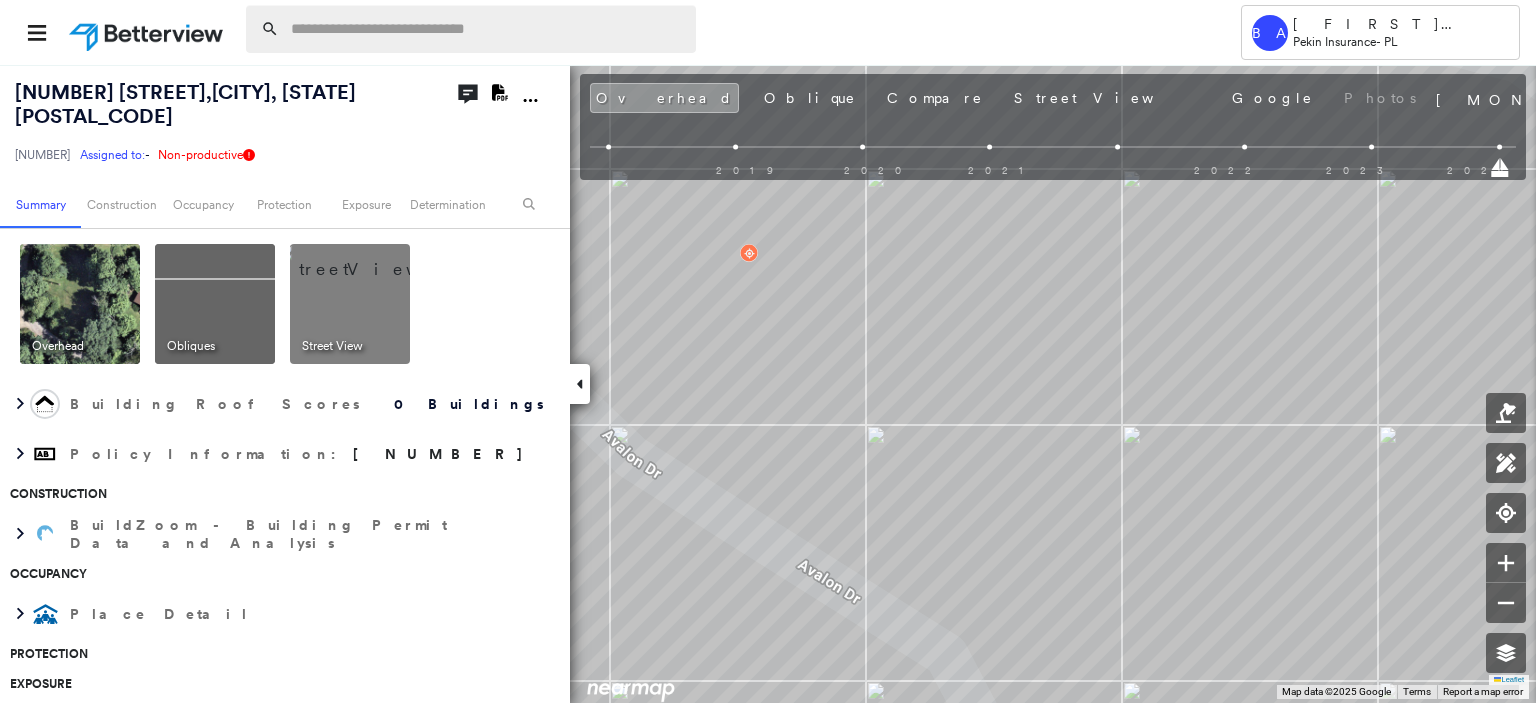 click at bounding box center [487, 29] 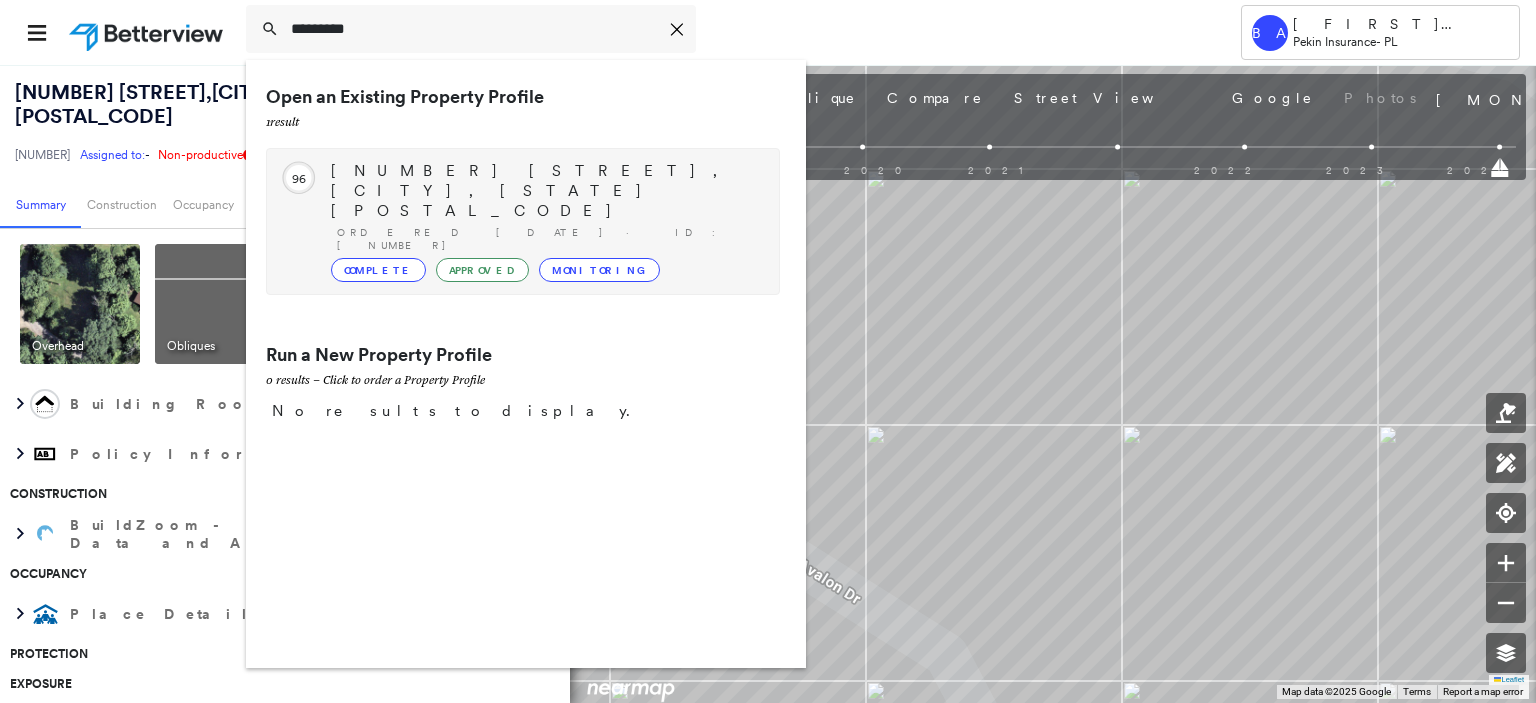 type on "*********" 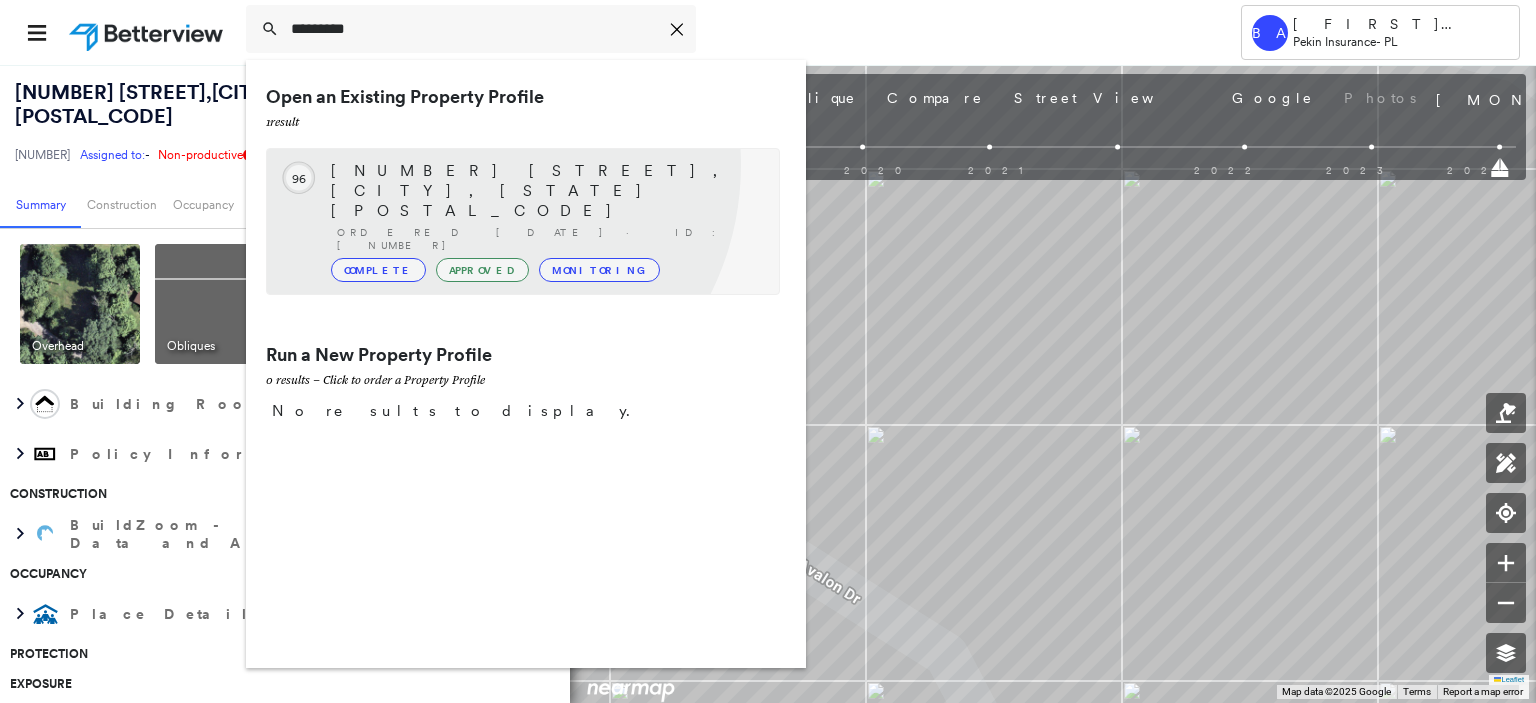 click on "[NUMBER] [STREET], [CITY], [STATE] [POSTAL_CODE]" at bounding box center (545, 191) 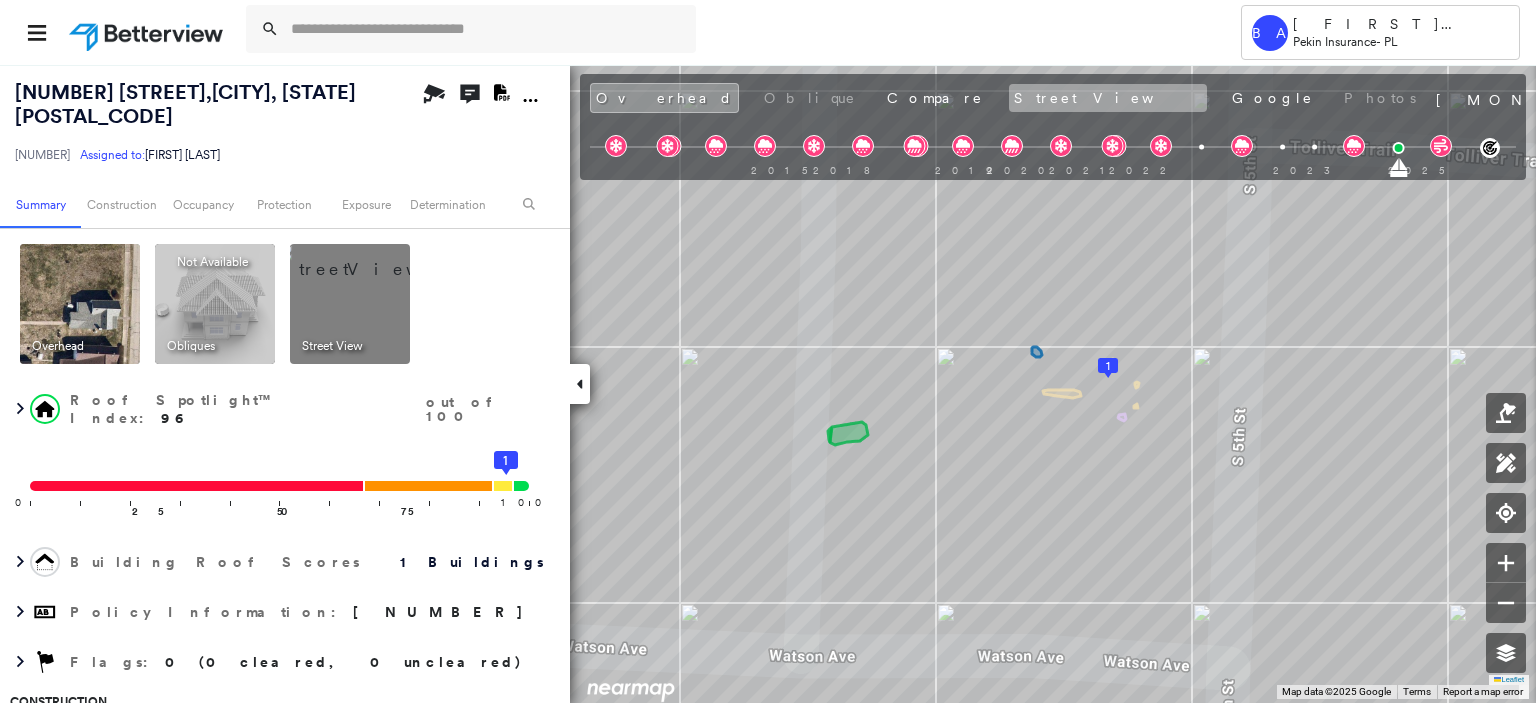 click on "Street View" at bounding box center (1108, 98) 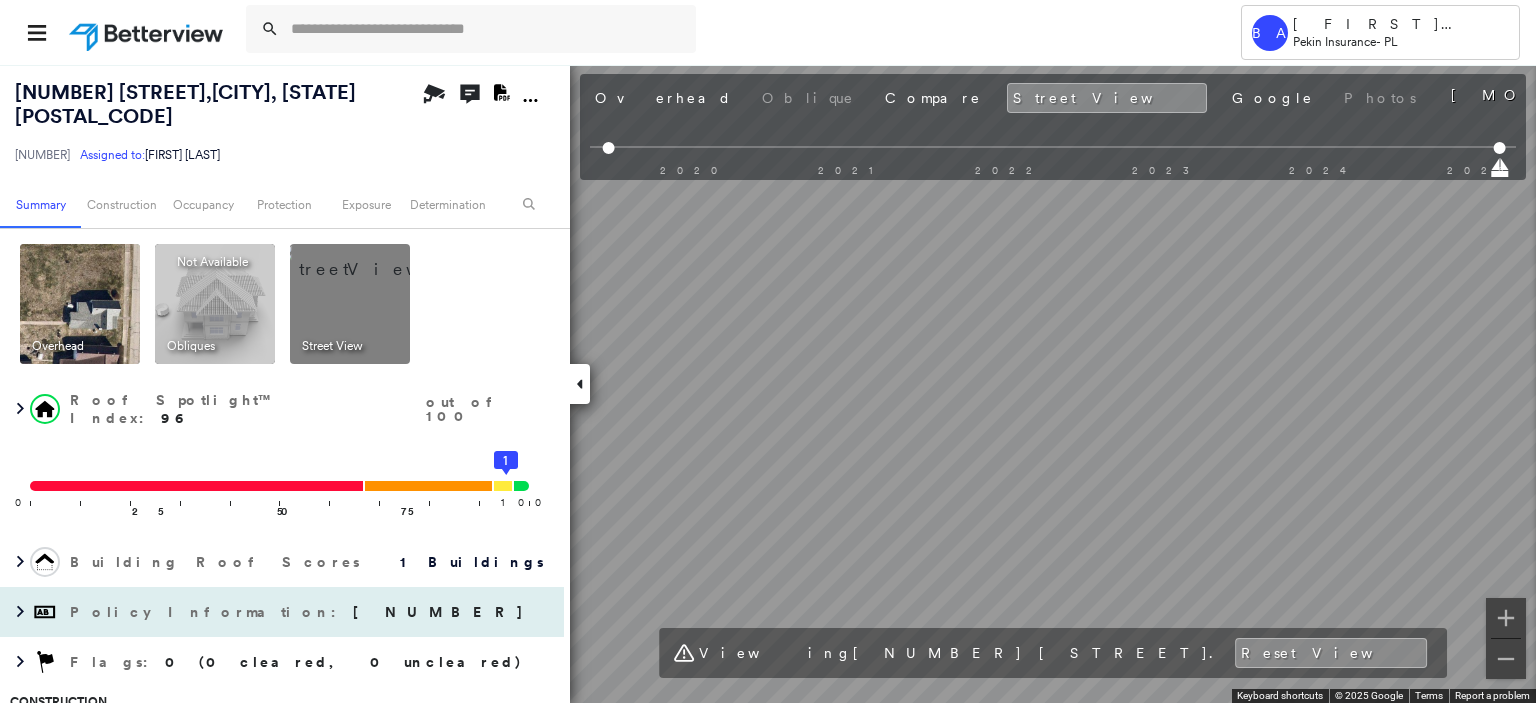 click on "[NUMBER] [STREET], [CITY], [STATE] [POSTAL_CODE] [NUMBER] Assigned to: [FIRST] [LAST] Assigned to: [FIRST] [LAST] [NUMBER] Assigned to: [FIRST] [LAST] Open Comments Download PDF Report Summary Construction Occupancy Protection Exposure Determination Overhead Obliques Not Available ; Street View Roof Spotlight™ Index : [NUMBER] out of [NUMBER] [NUMBER] [NUMBER] [NUMBER] [NUMBER] [NUMBER] Building Roof Scores [NUMBER] Buildings Policy Information : [NUMBER] Flags : [NUMBER] ([NUMBER] cleared, [NUMBER] uncleared) Construction Roof Spotlights : Chimney, Vent Property Features : Car, Patio Furniture Roof Age : [NUMBER]+ years old. [NUMBER] Building [NUMBER] : [NUMBER]+ years Roof Size & Shape : [NUMBER] building - Gable | Asphalt Shingle BuildZoom - Building Permit Data and Analysis Occupancy Place Detail Protection Exposure FEMA Risk Index Additional Perils Determination Flags : [NUMBER] ([NUMBER] cleared, [NUMBER] uncleared) Uncleared Flags ([NUMBER]) Cleared Flags ([NUMBER]) There are no uncleared flags. Action Taken New Entry History Quote/New Business Terms & Conditions Added ACV Endorsement Added Cosmetic Endorsement" at bounding box center [768, 383] 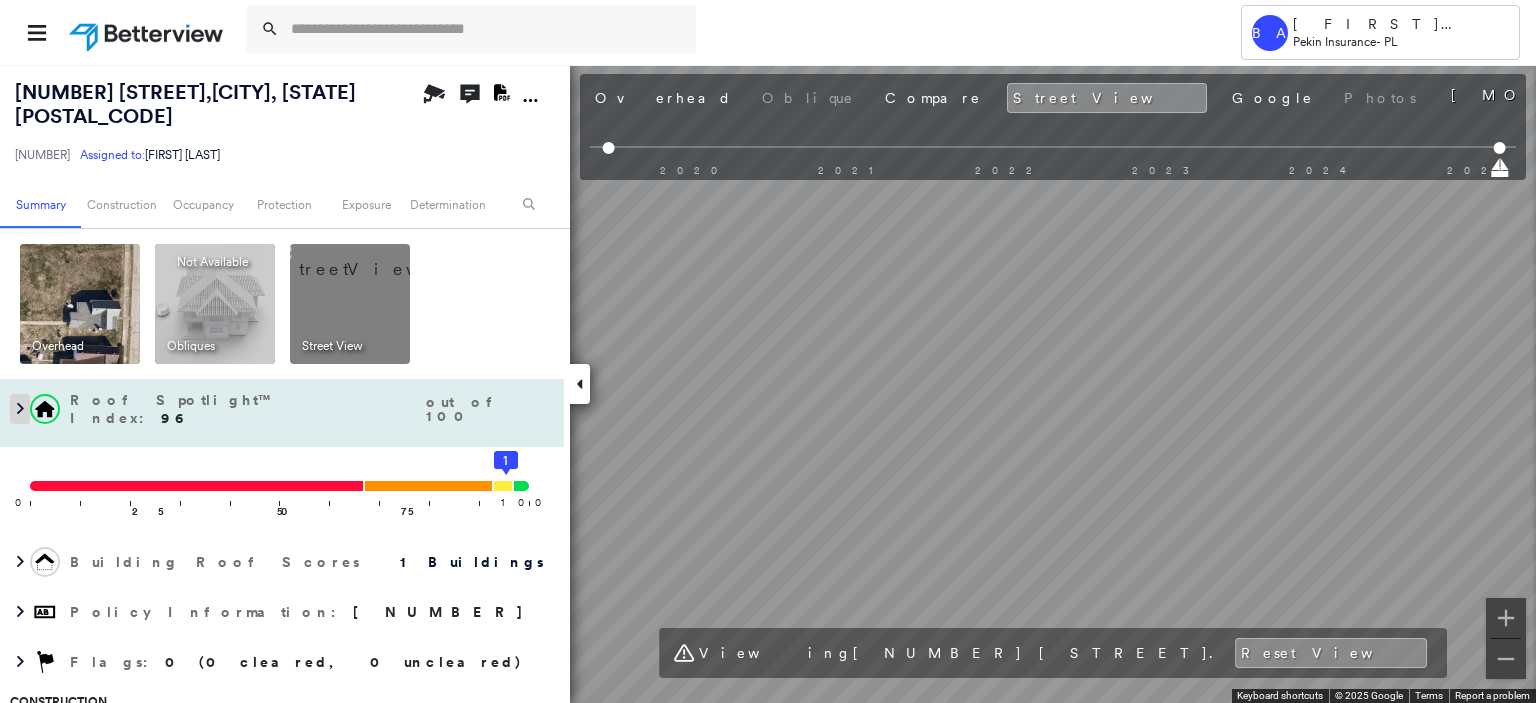 click 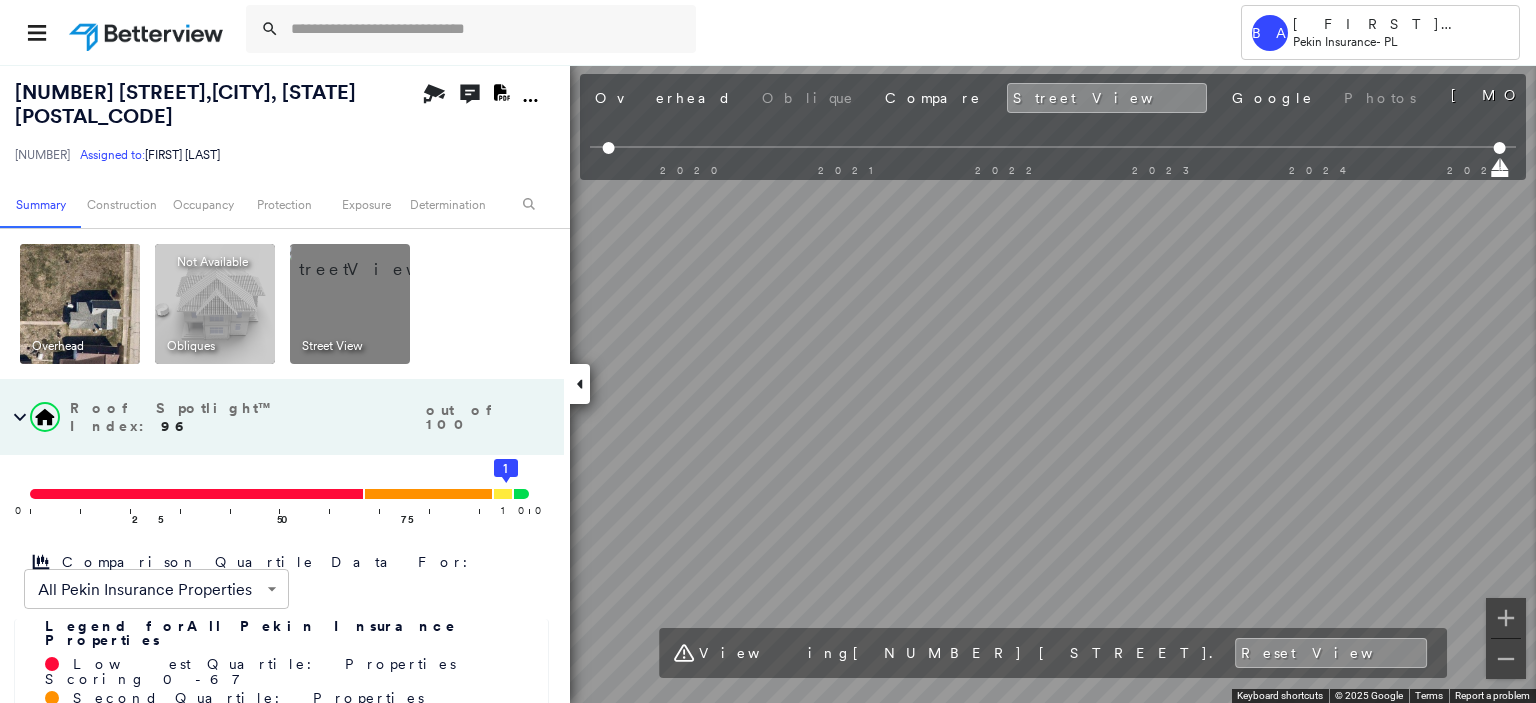 scroll, scrollTop: 400, scrollLeft: 0, axis: vertical 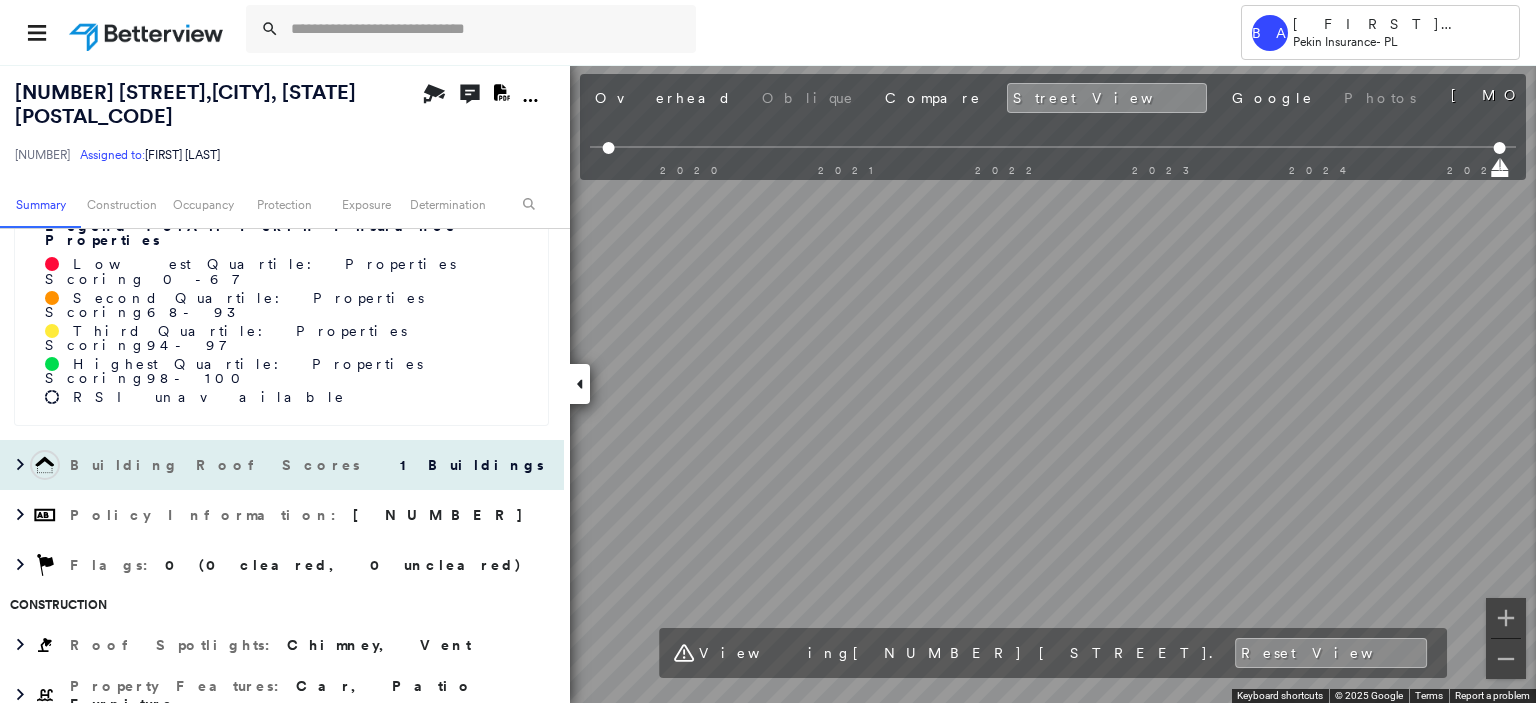 click at bounding box center [15, 465] 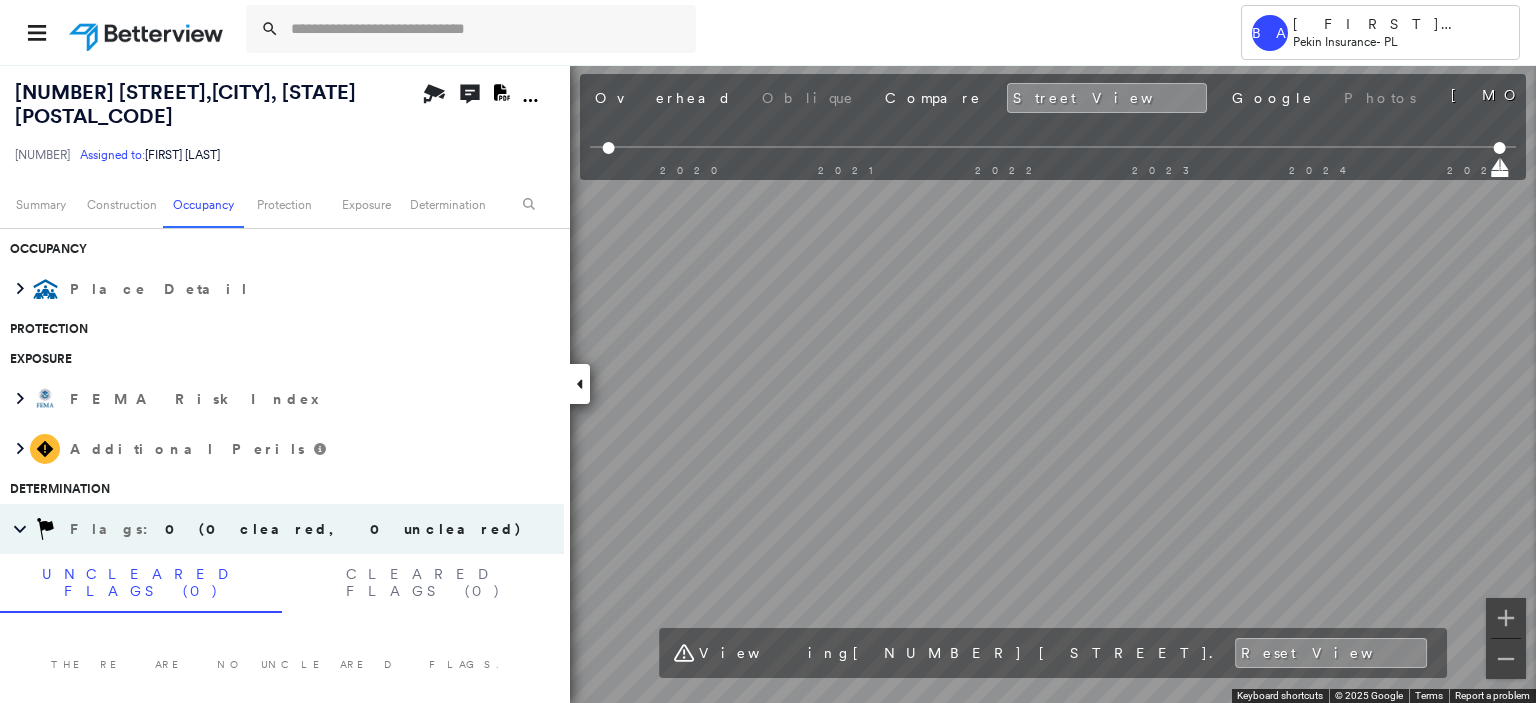 scroll, scrollTop: 1397, scrollLeft: 0, axis: vertical 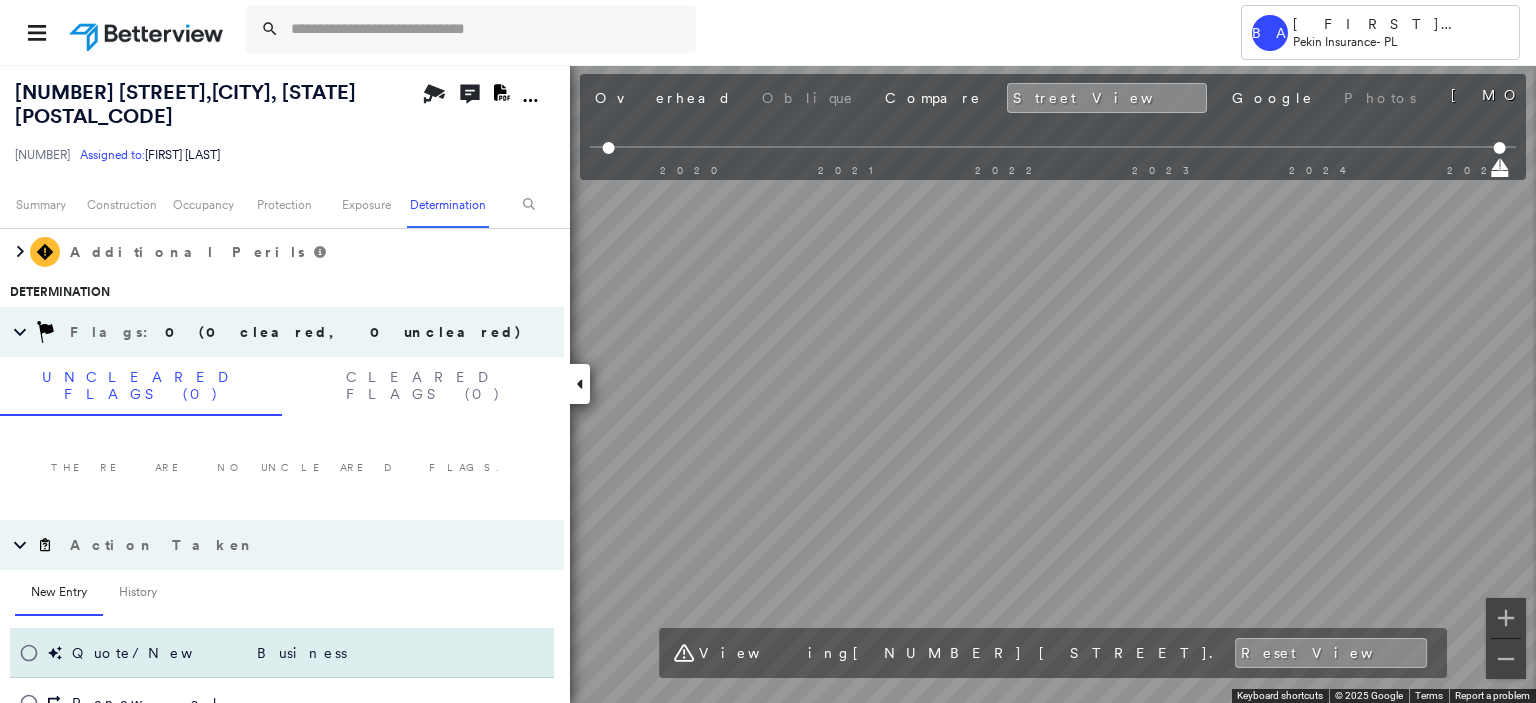 click 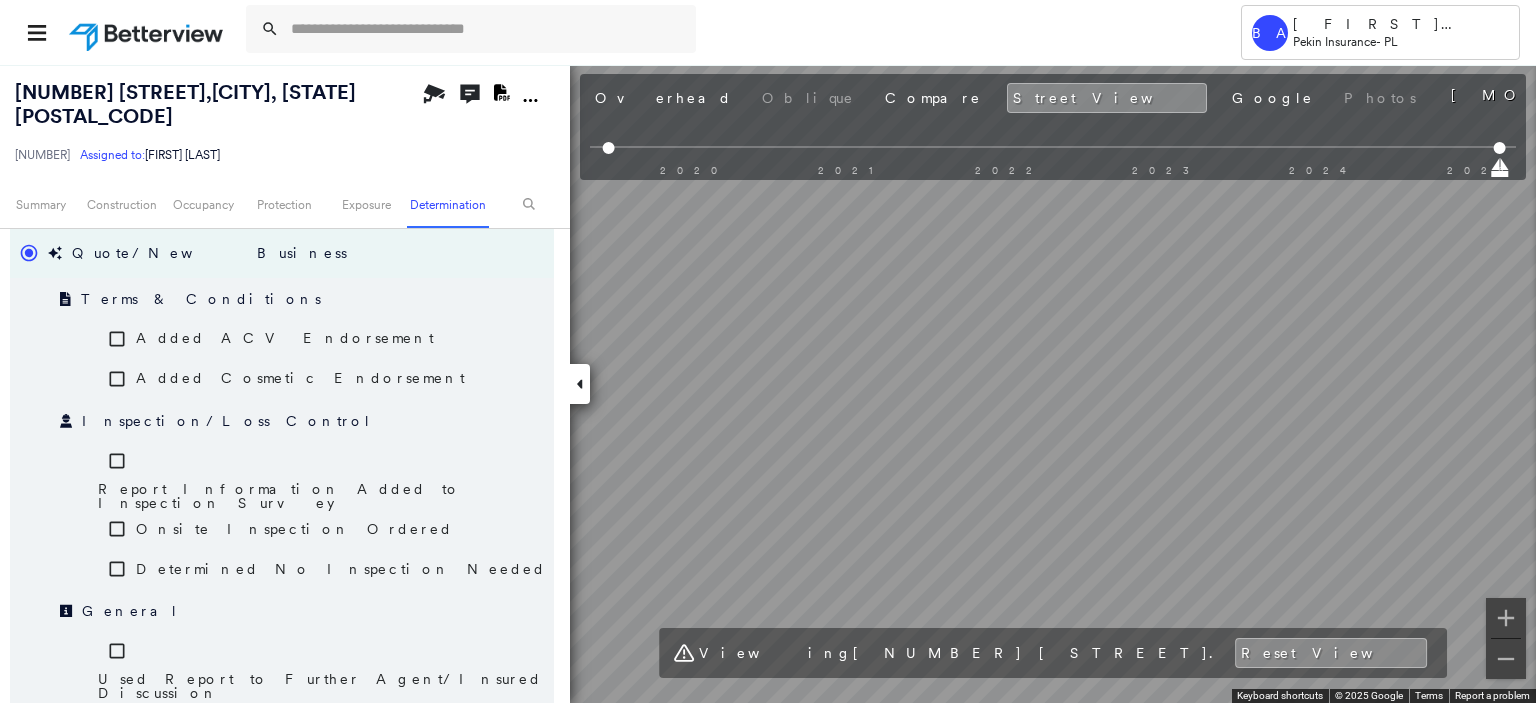 scroll, scrollTop: 2058, scrollLeft: 0, axis: vertical 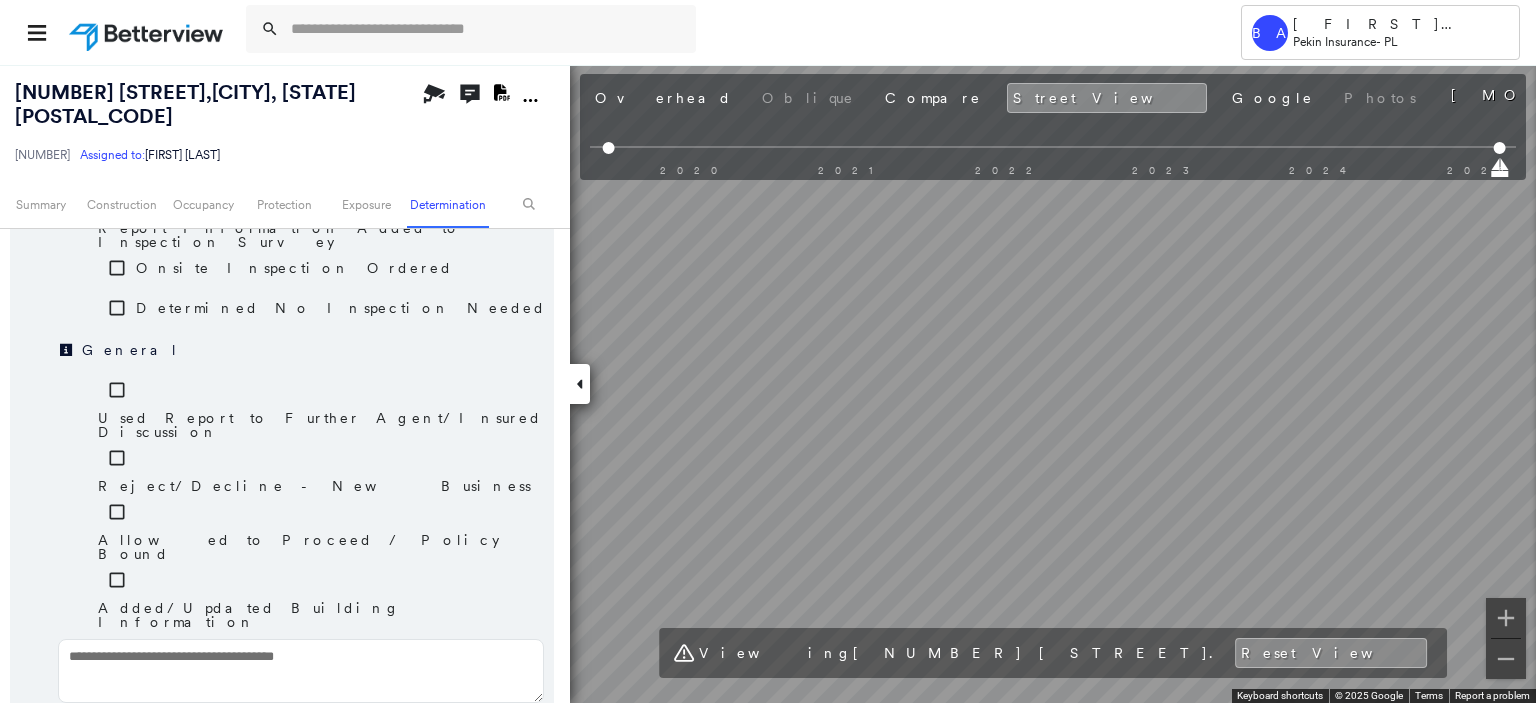 click at bounding box center [301, 671] 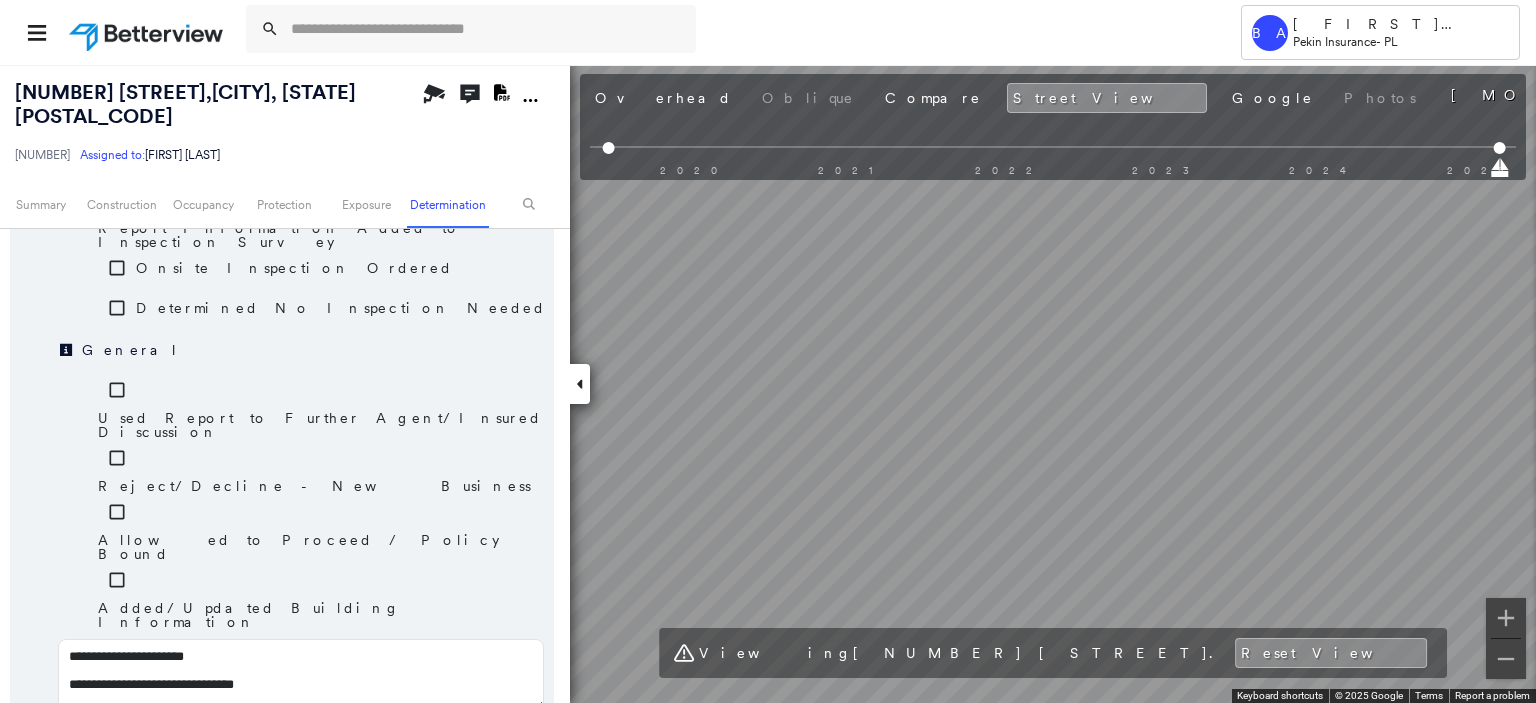 type on "**********" 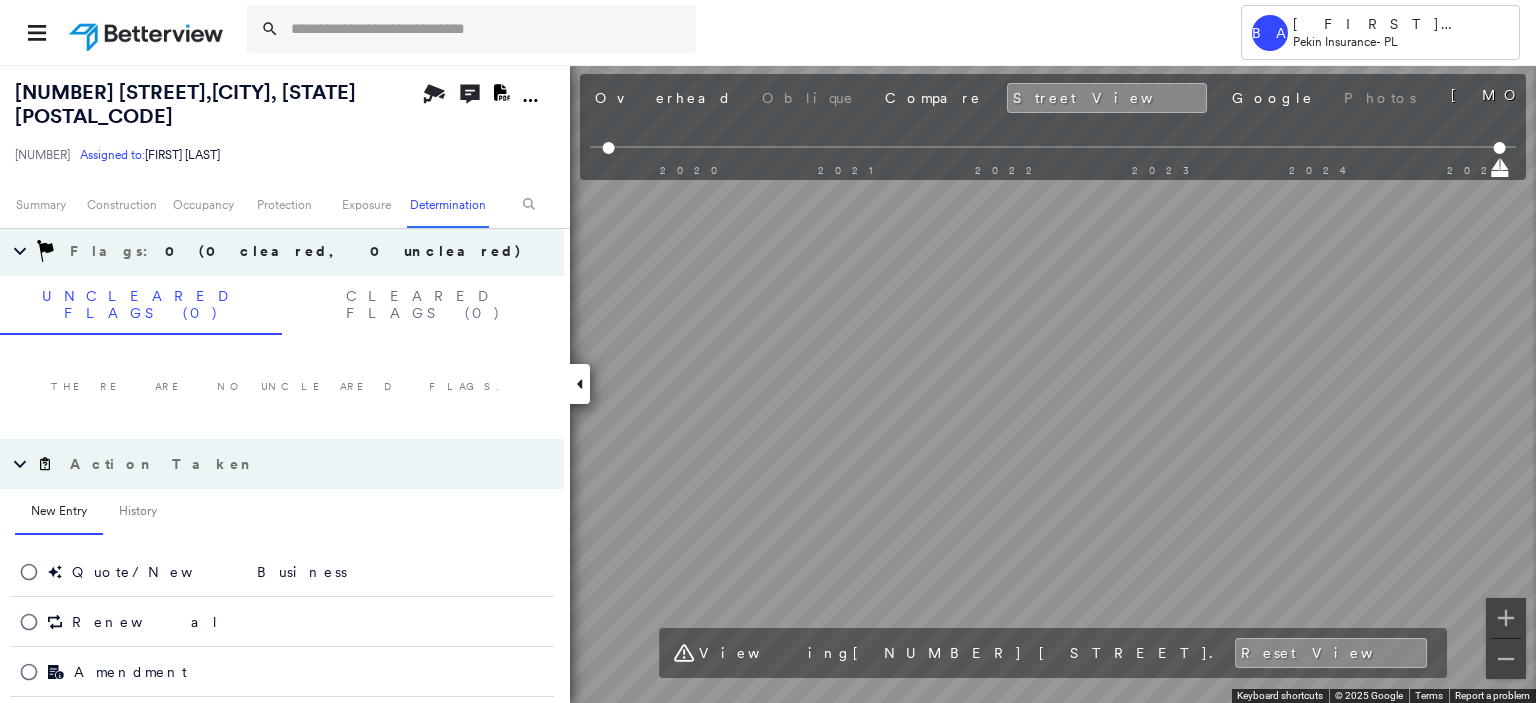 scroll, scrollTop: 1397, scrollLeft: 0, axis: vertical 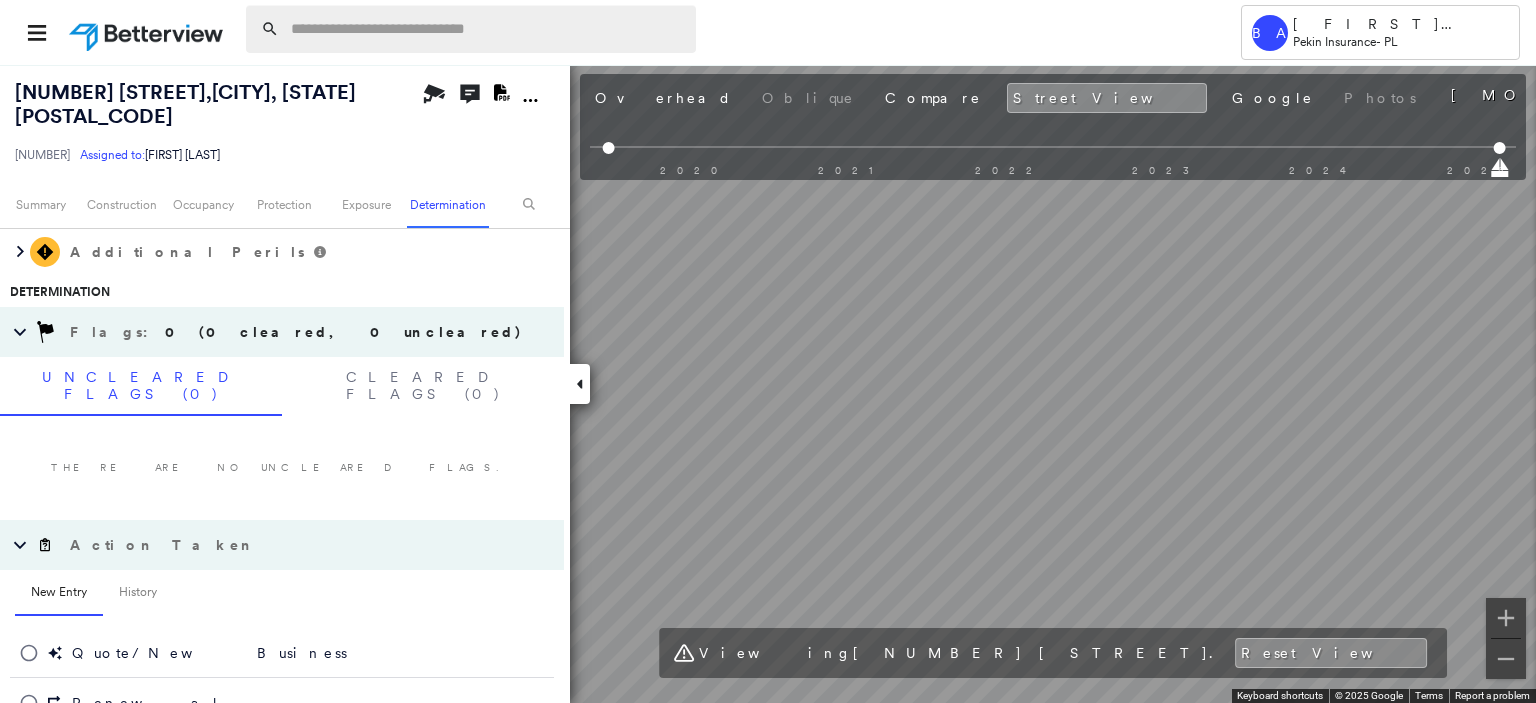 click at bounding box center (487, 29) 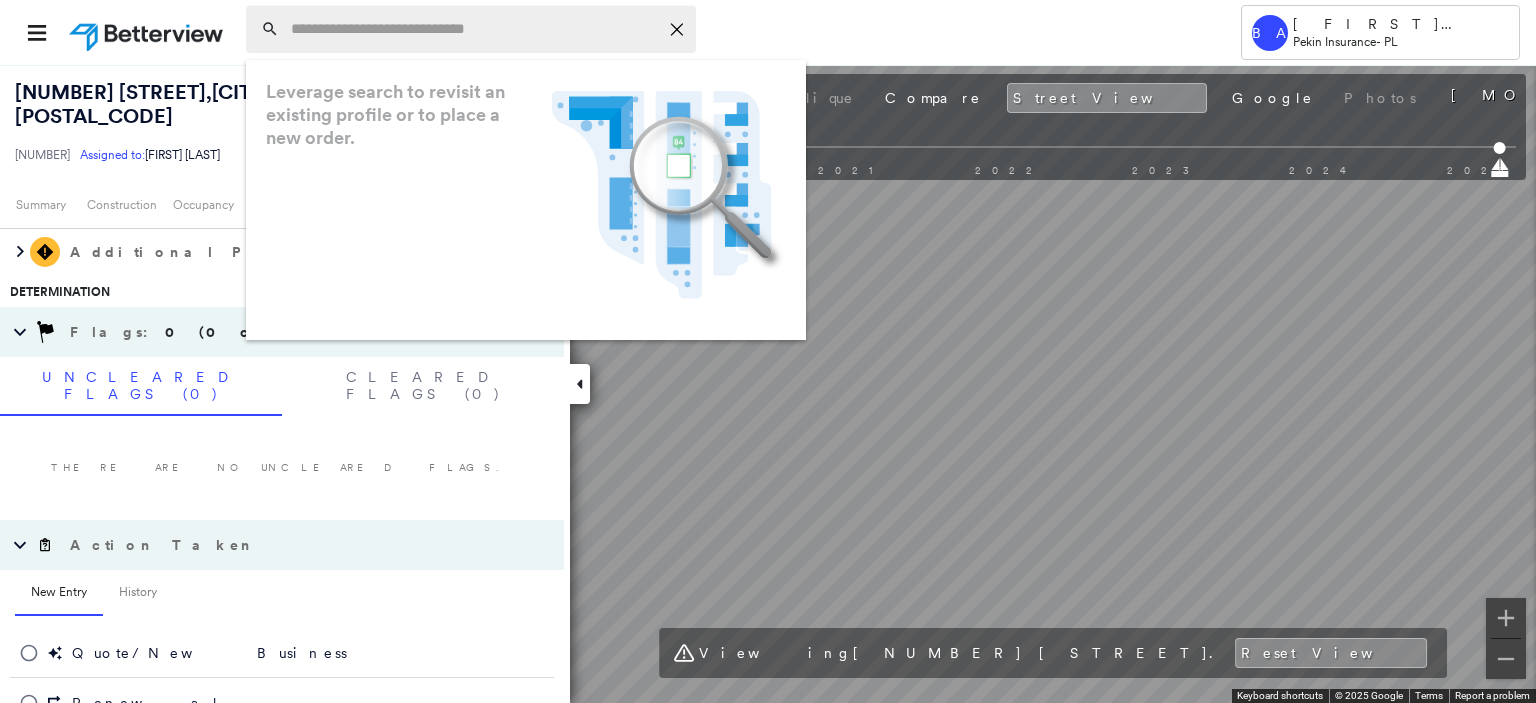paste on "*********" 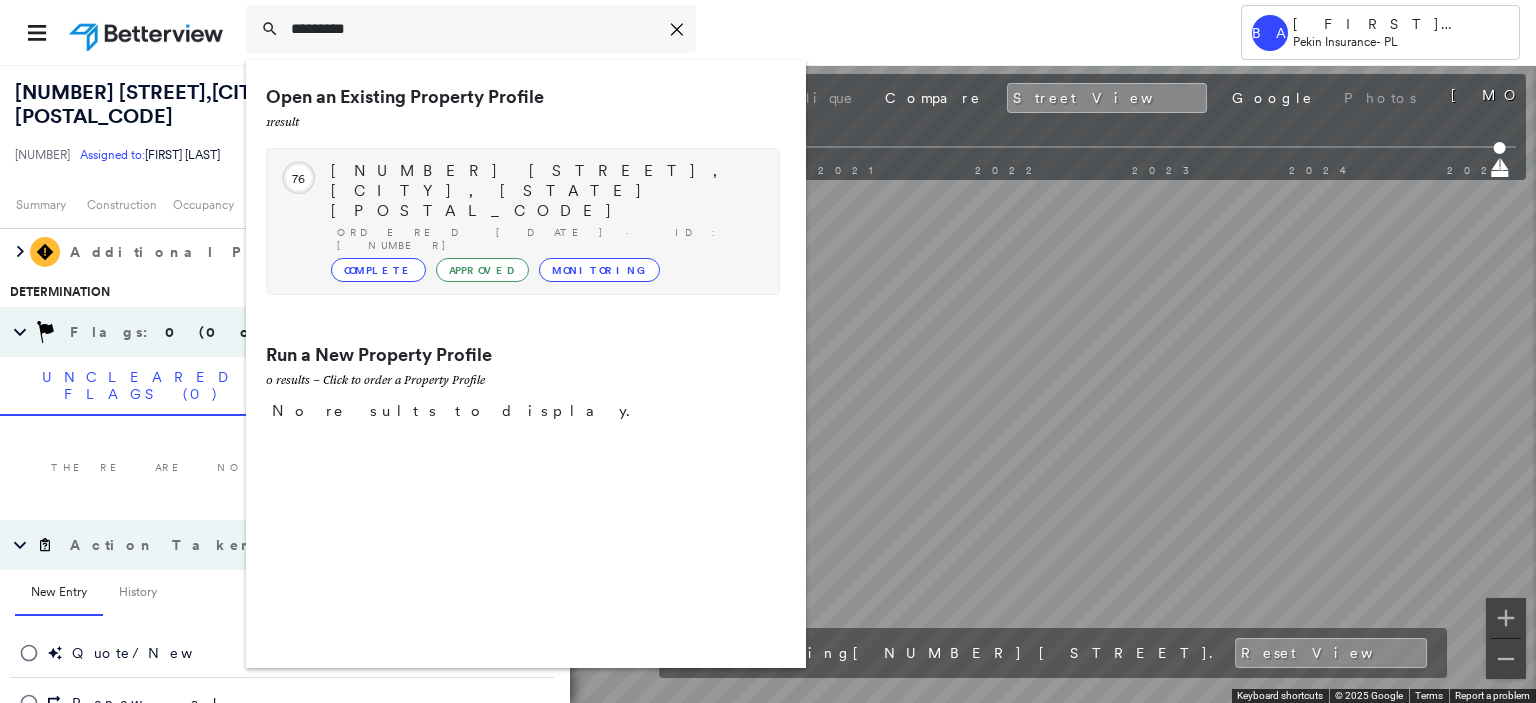 type on "*********" 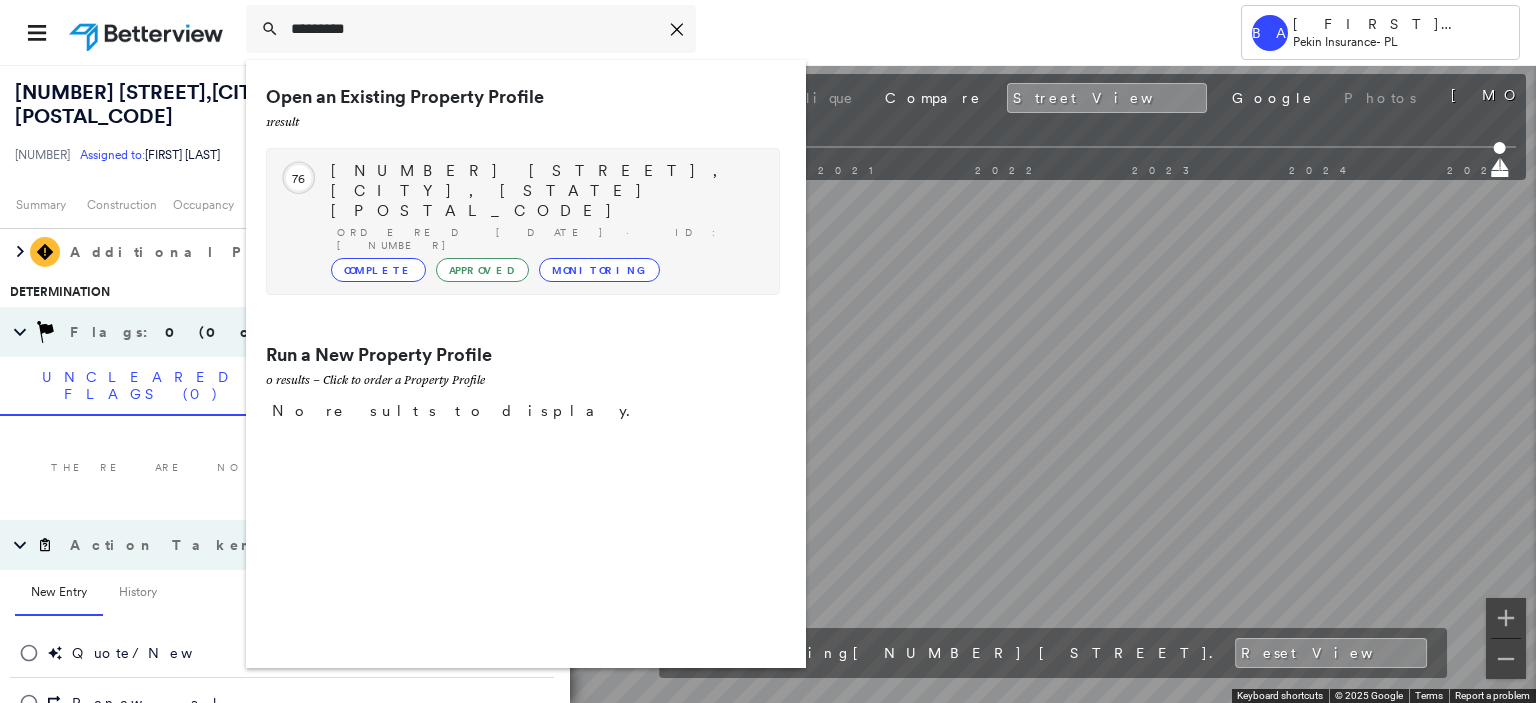 click on "[NUMBER] [STREET], [CITY], [STATE] [POSTAL_CODE]" at bounding box center [545, 191] 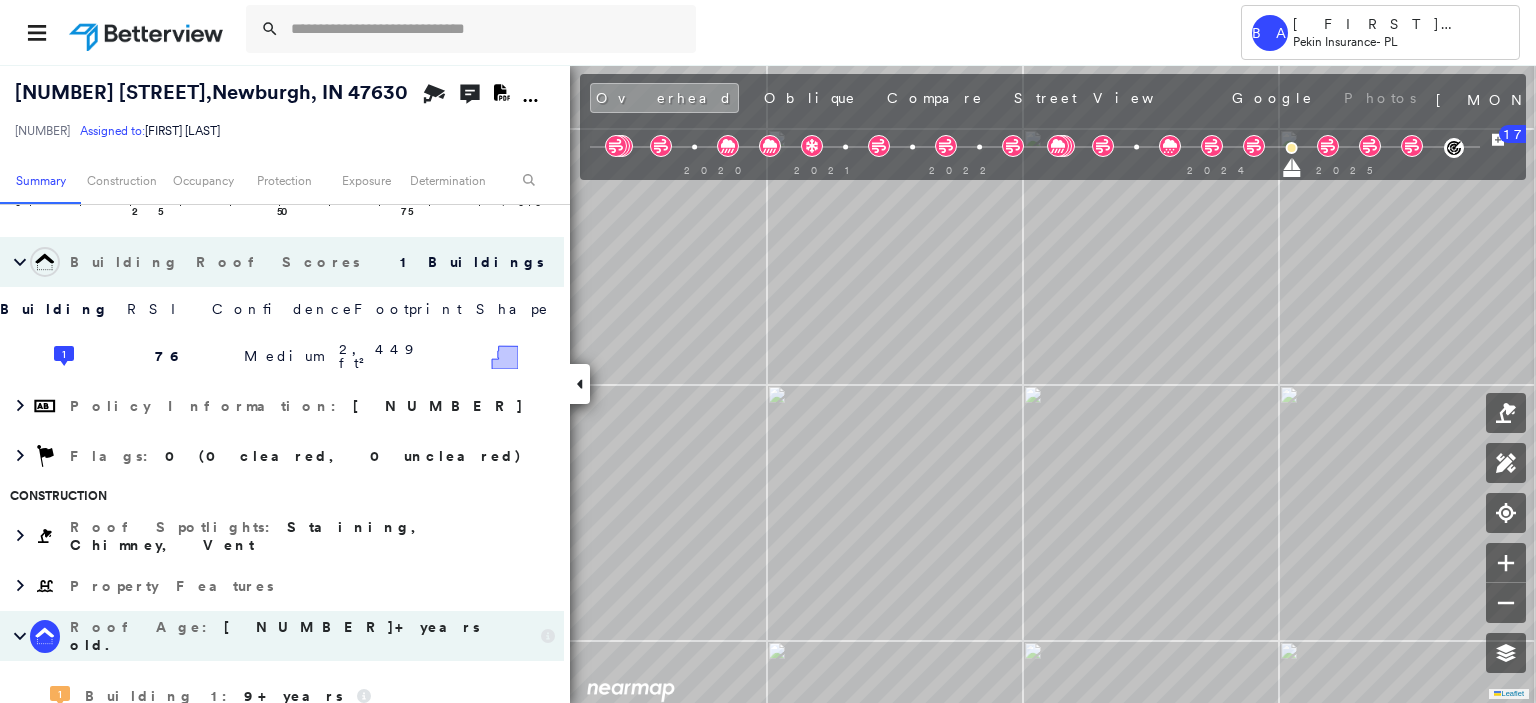 scroll, scrollTop: 76, scrollLeft: 0, axis: vertical 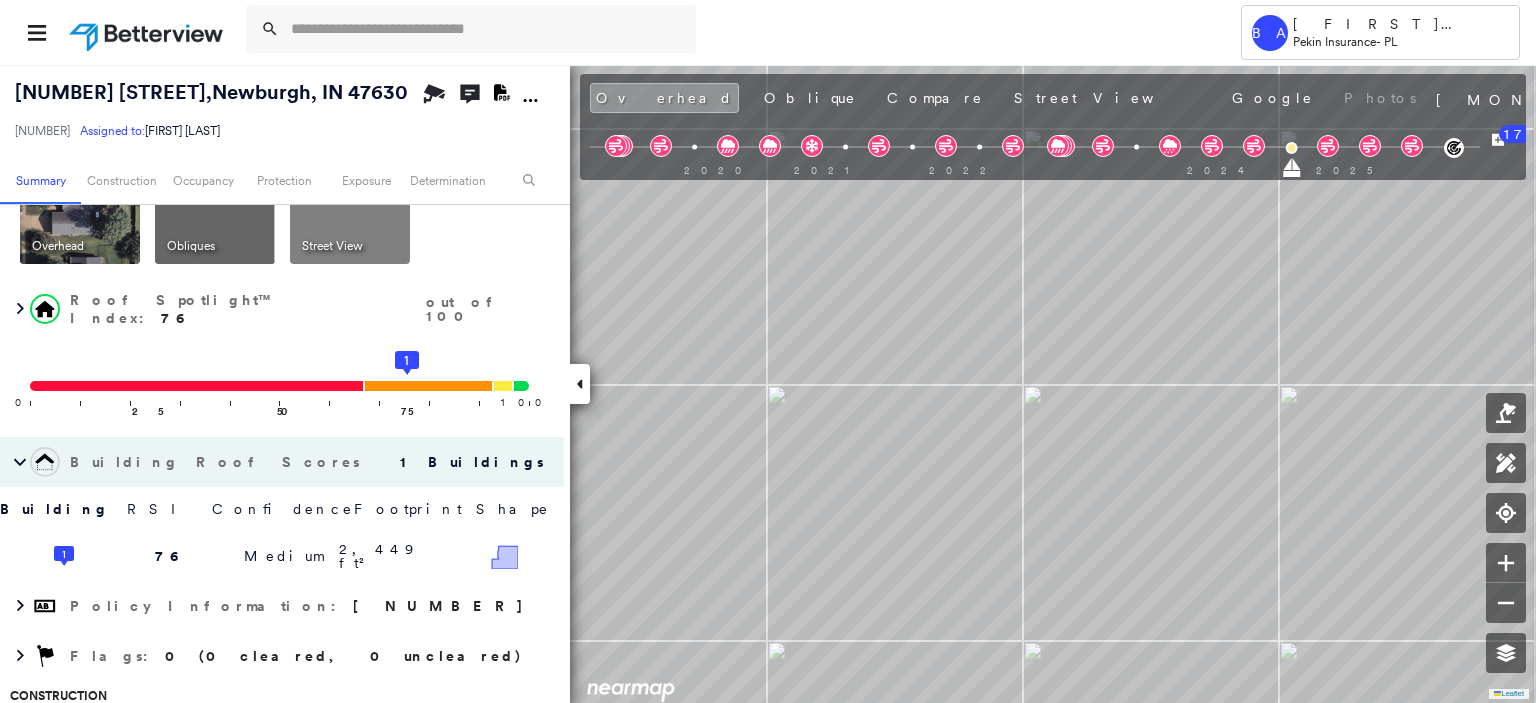 click on "Street View" at bounding box center [1108, 98] 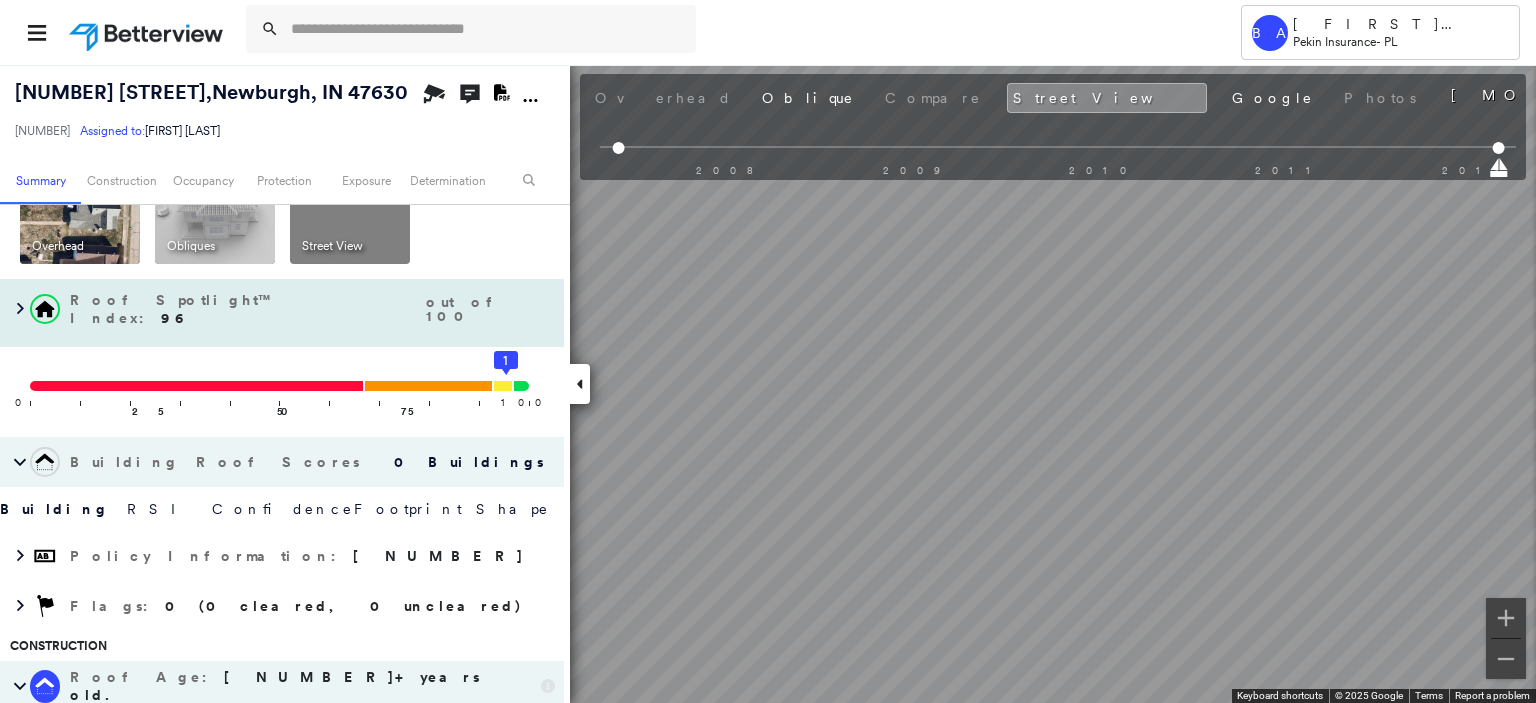 click on "Roof Spotlight™ Index :  96 out of 100 0 100 25 50 75 1" at bounding box center (282, 364) 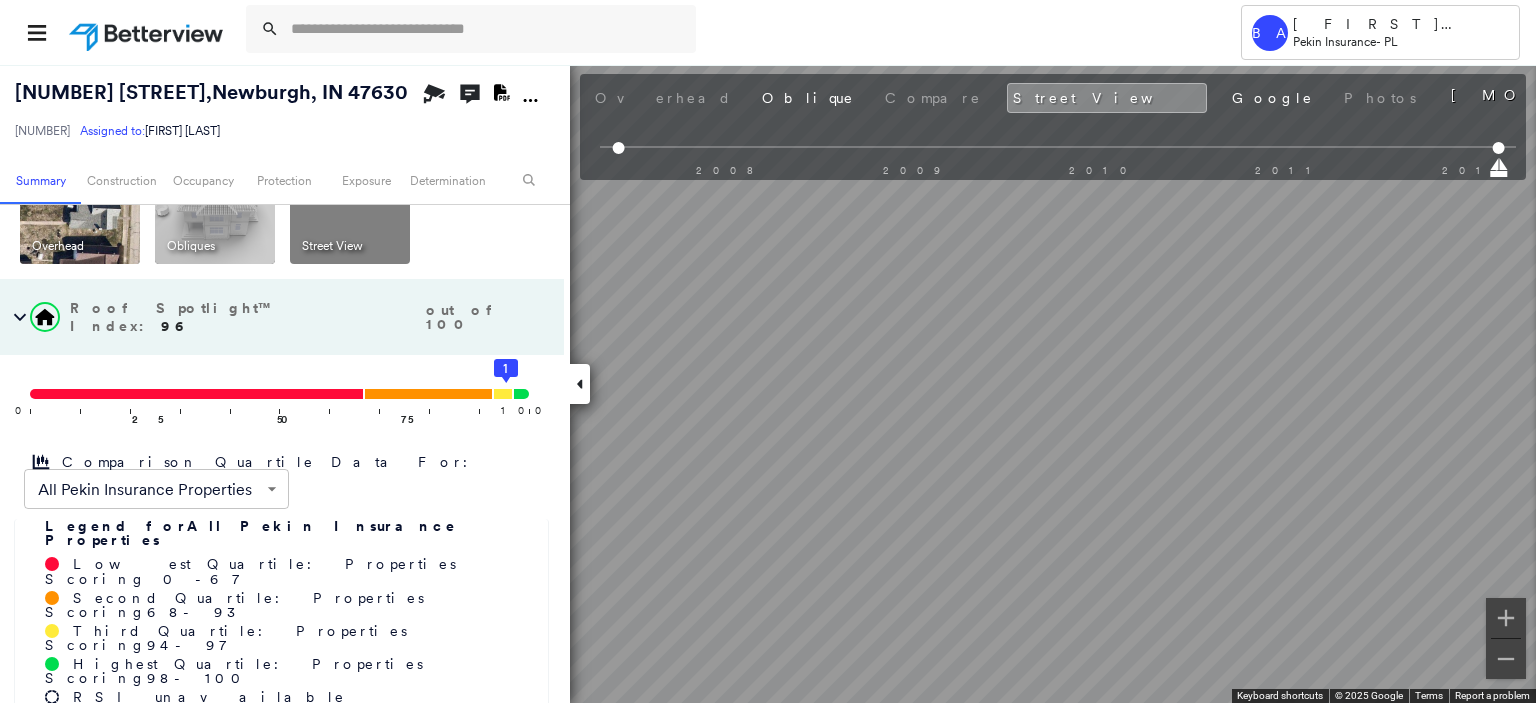 scroll, scrollTop: 276, scrollLeft: 0, axis: vertical 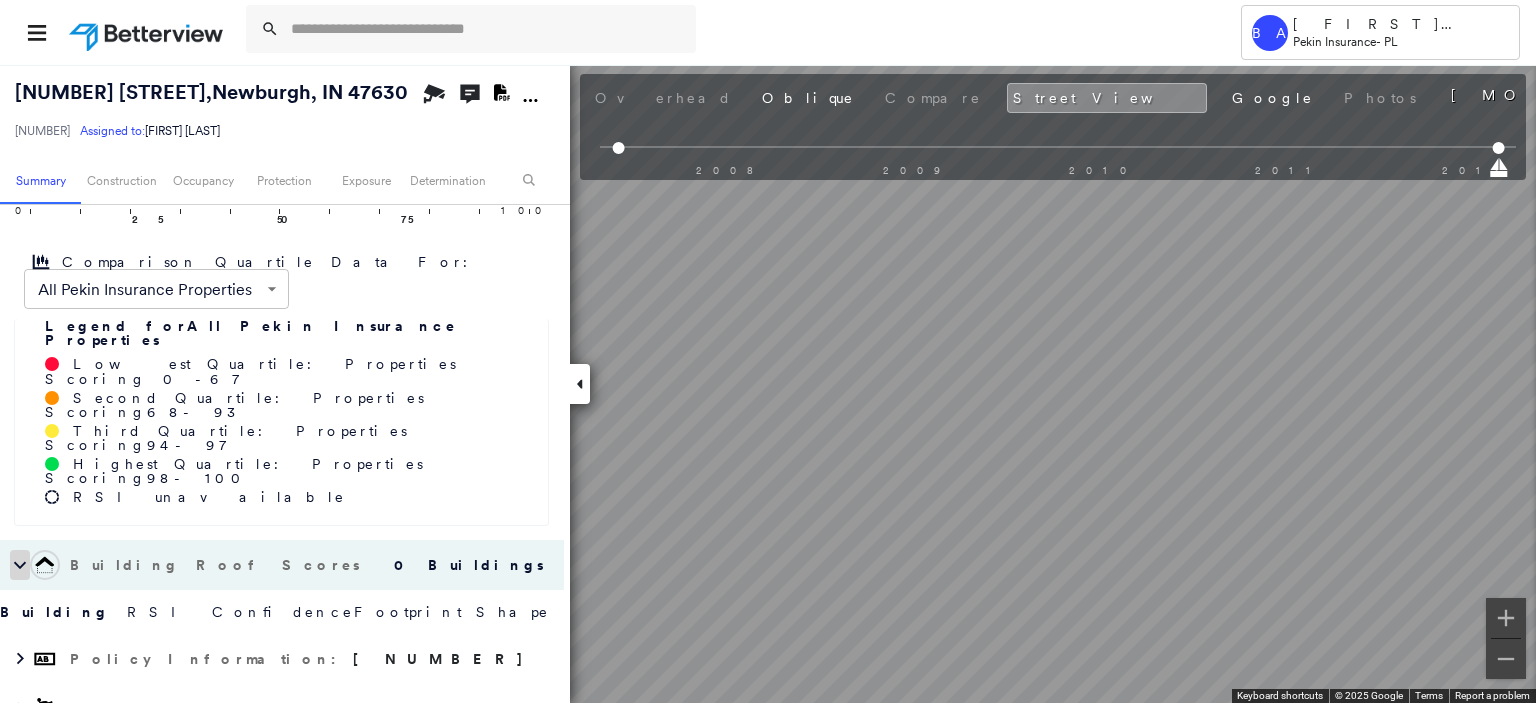 click at bounding box center (20, 565) 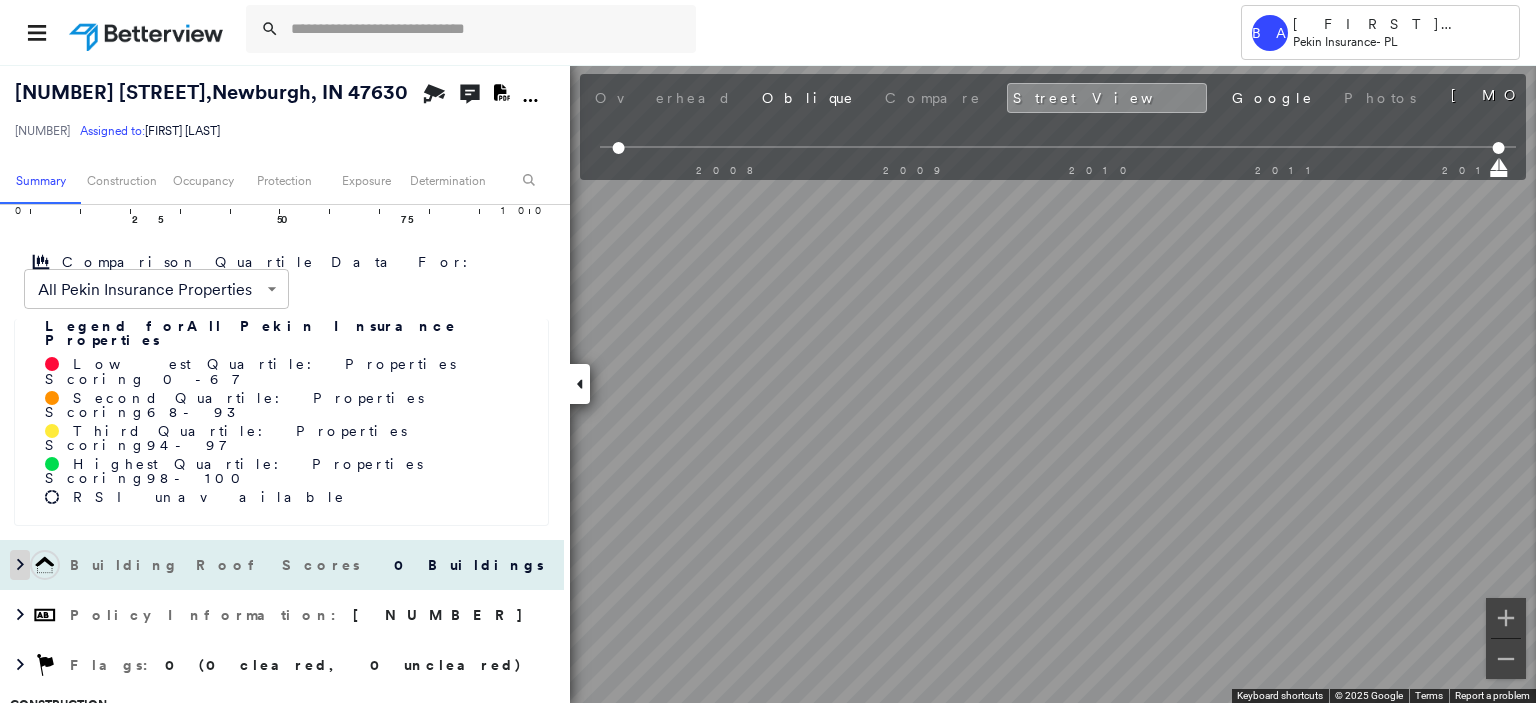 click at bounding box center [20, 565] 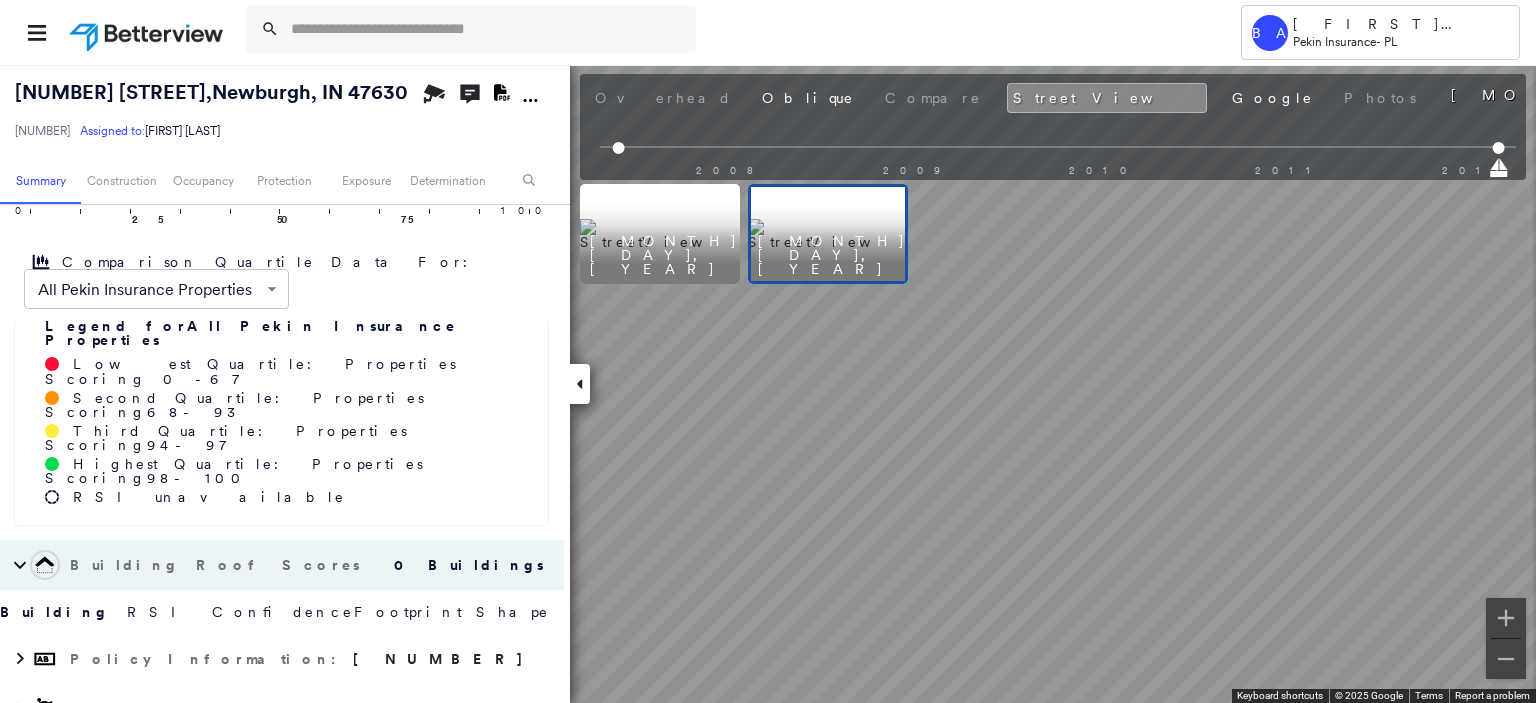 click at bounding box center (828, 234) 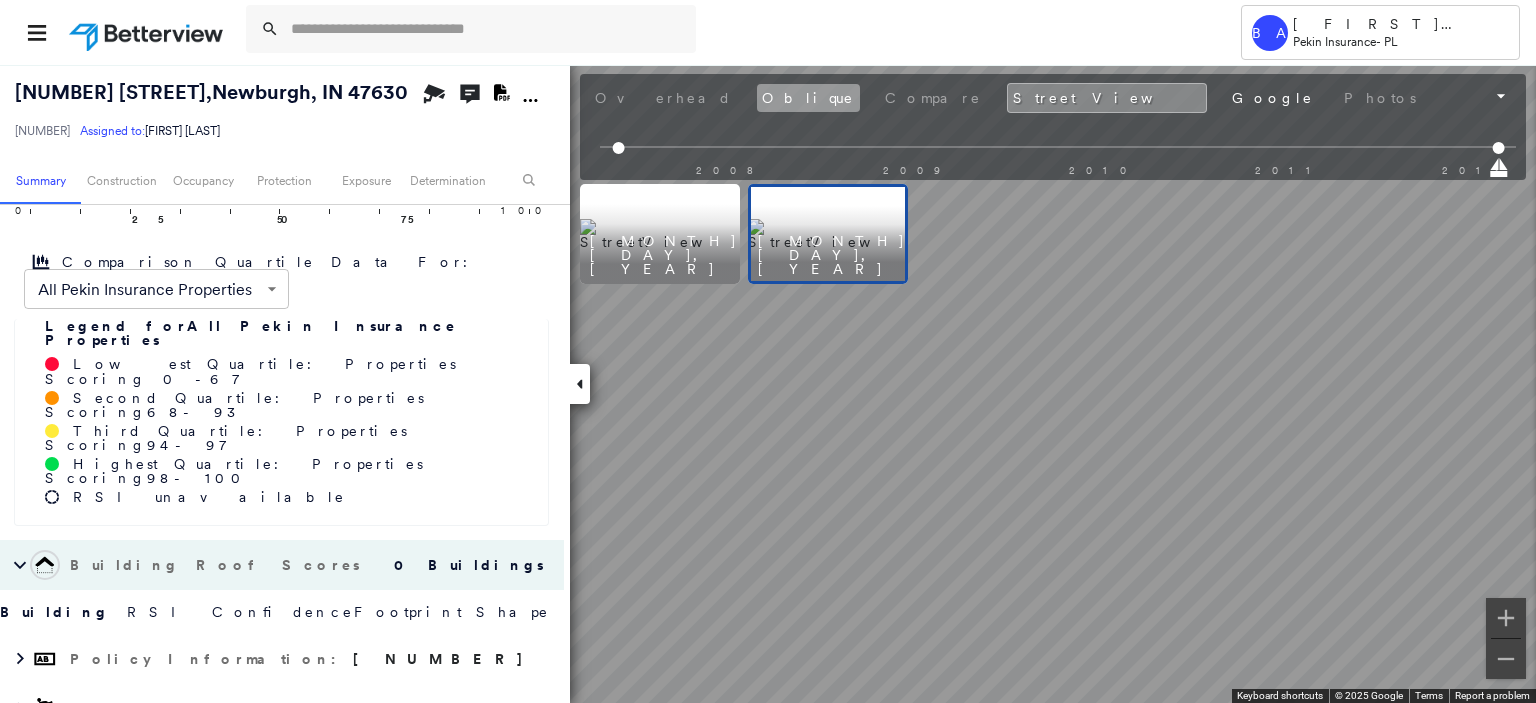 click on "Oblique" at bounding box center (808, 98) 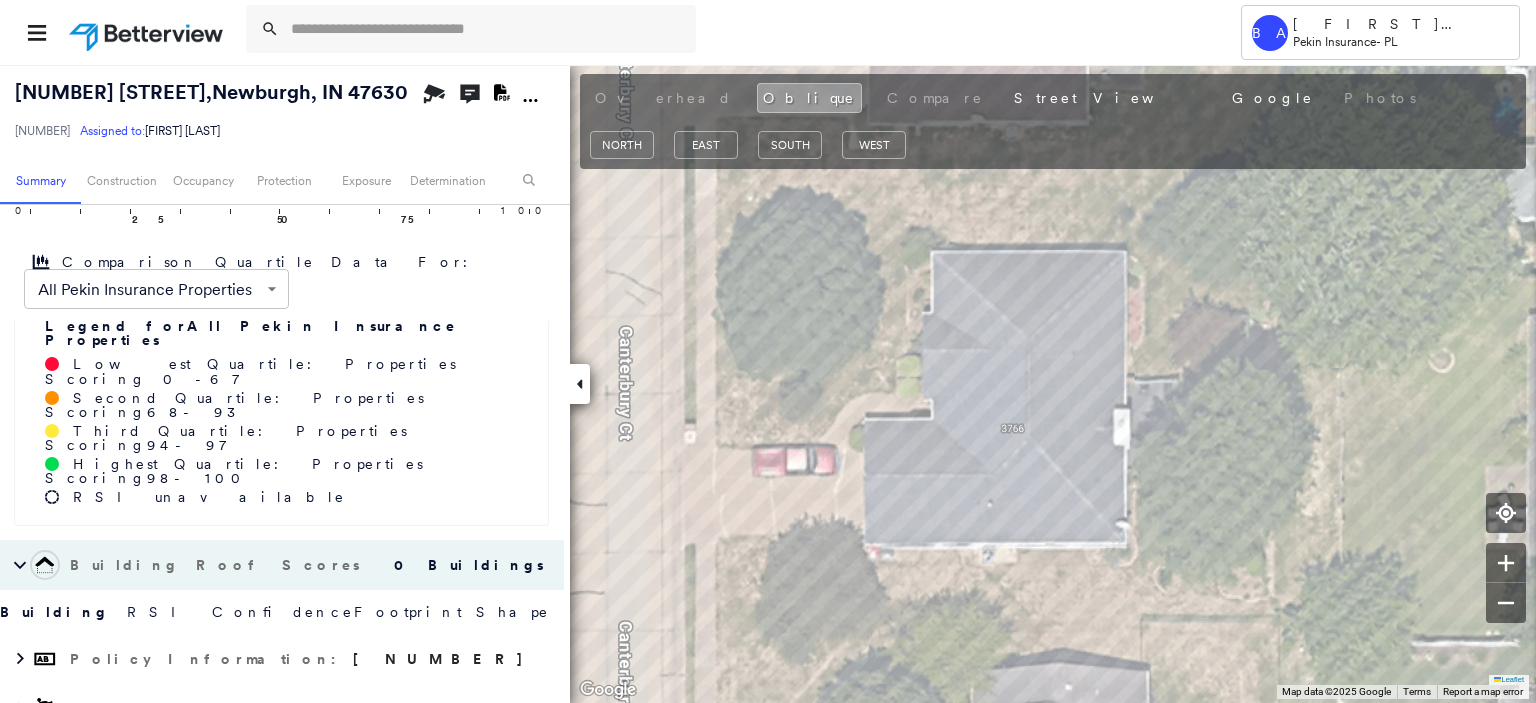 scroll, scrollTop: 0, scrollLeft: 0, axis: both 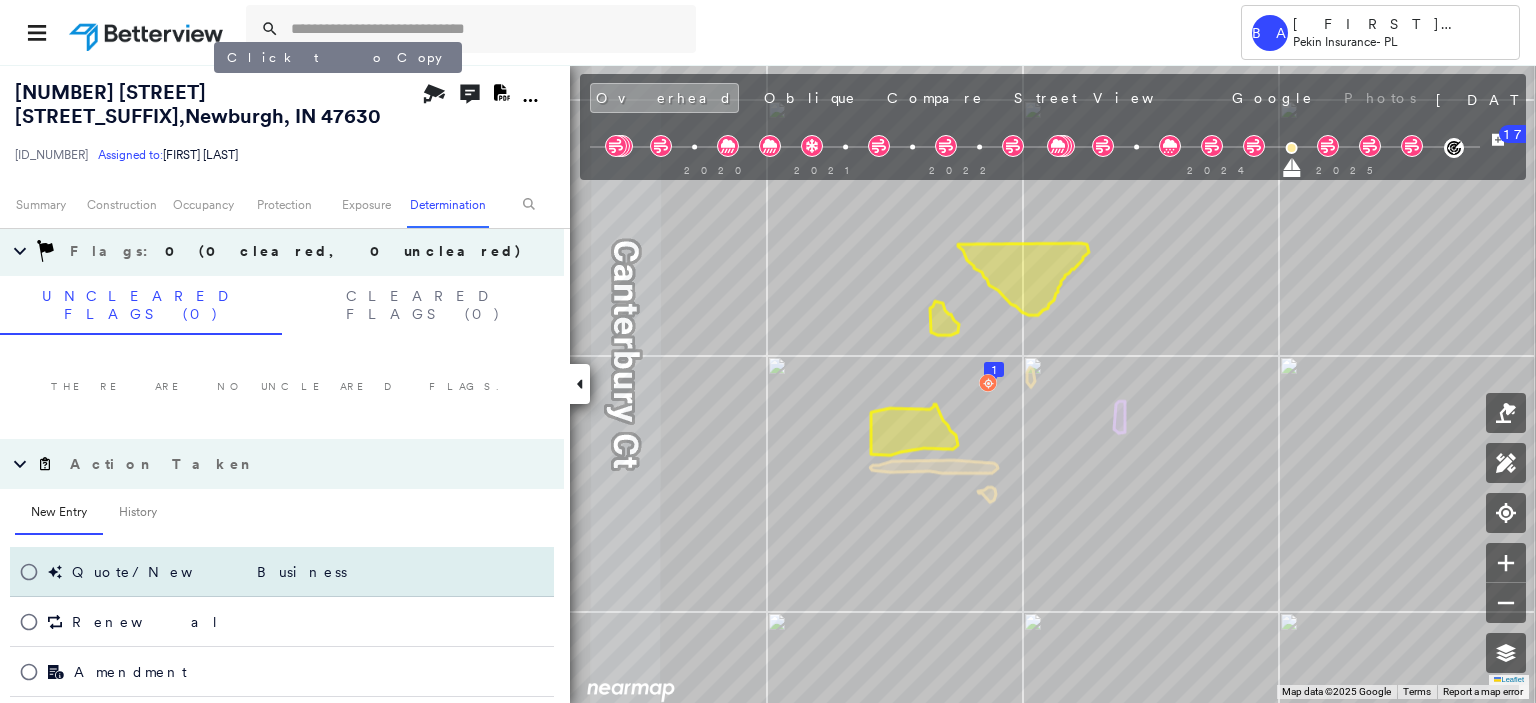 click on "Quote/New Business" at bounding box center [282, 572] 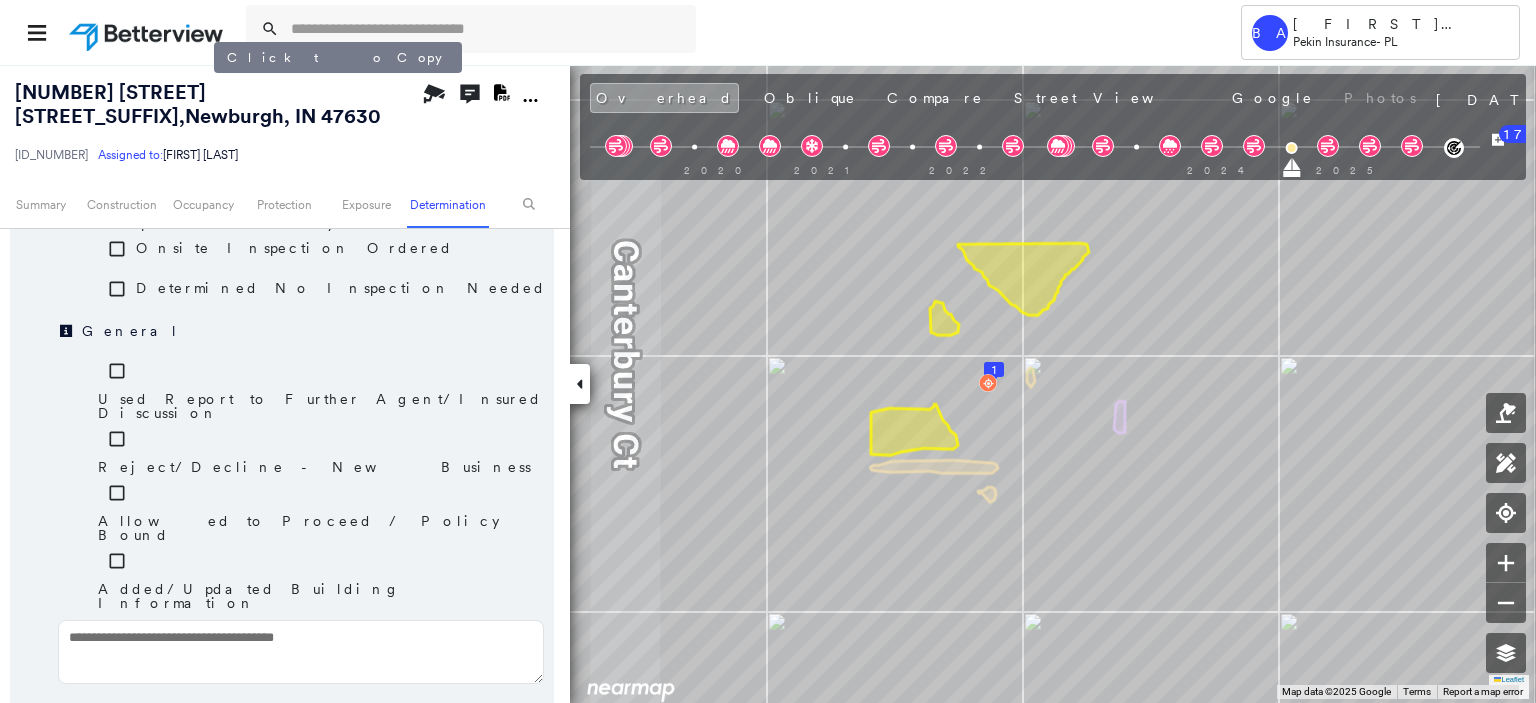 scroll, scrollTop: 1740, scrollLeft: 0, axis: vertical 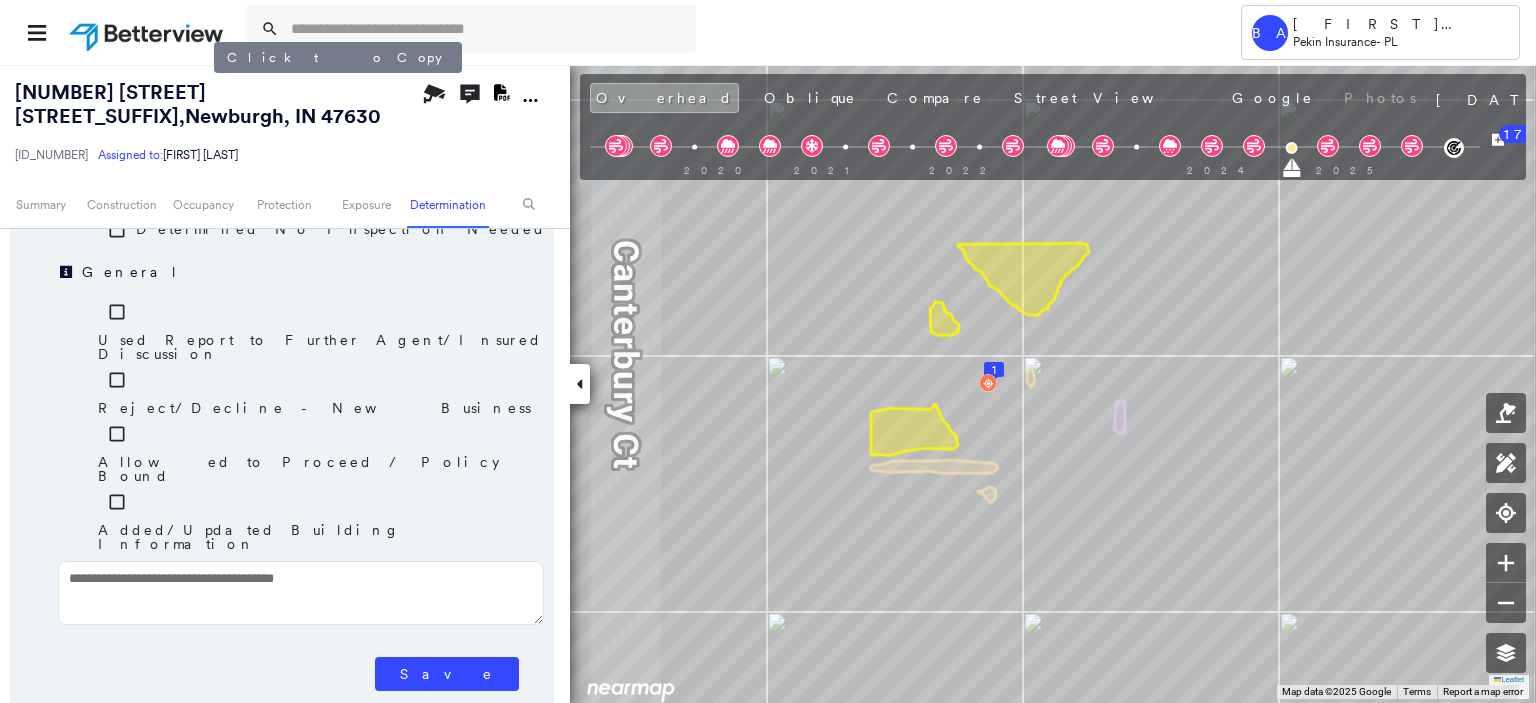 click at bounding box center (301, 593) 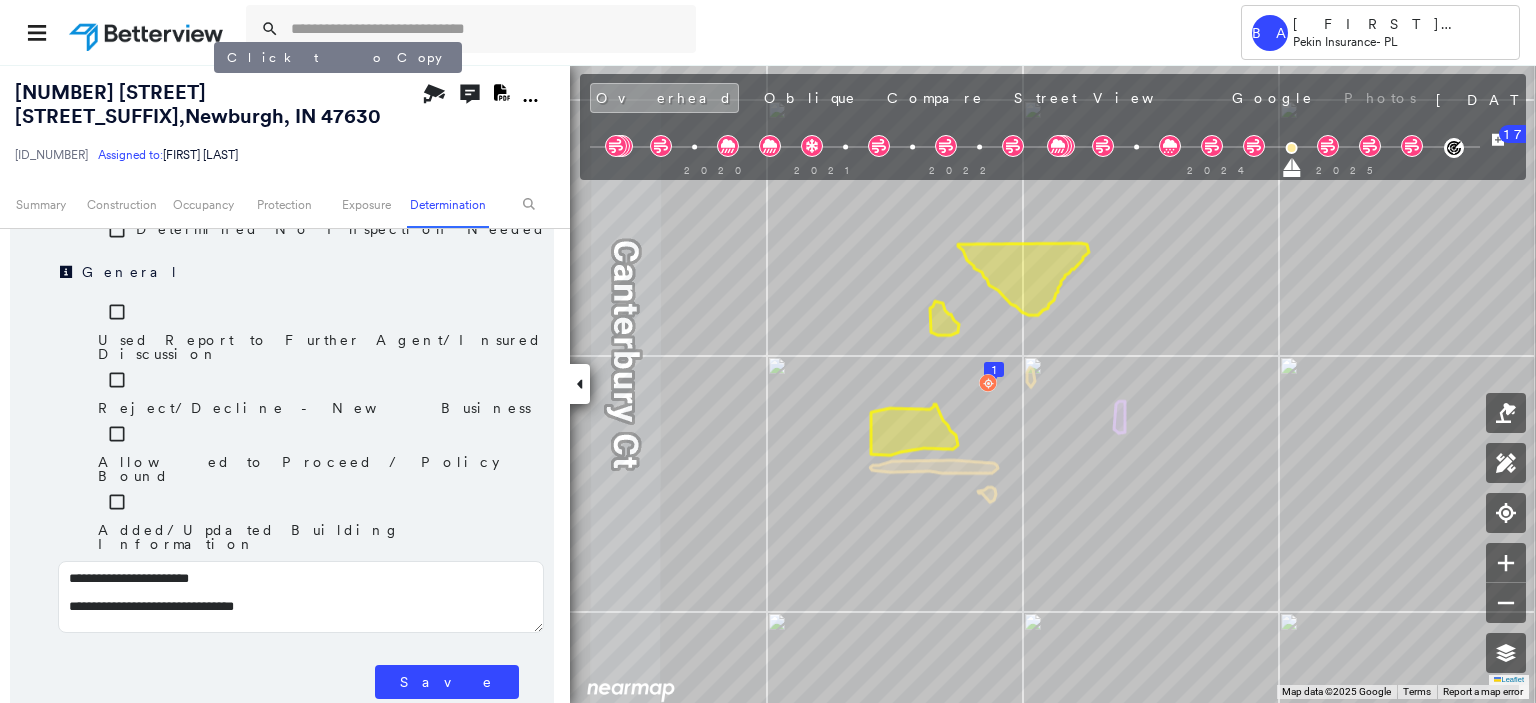 type on "**********" 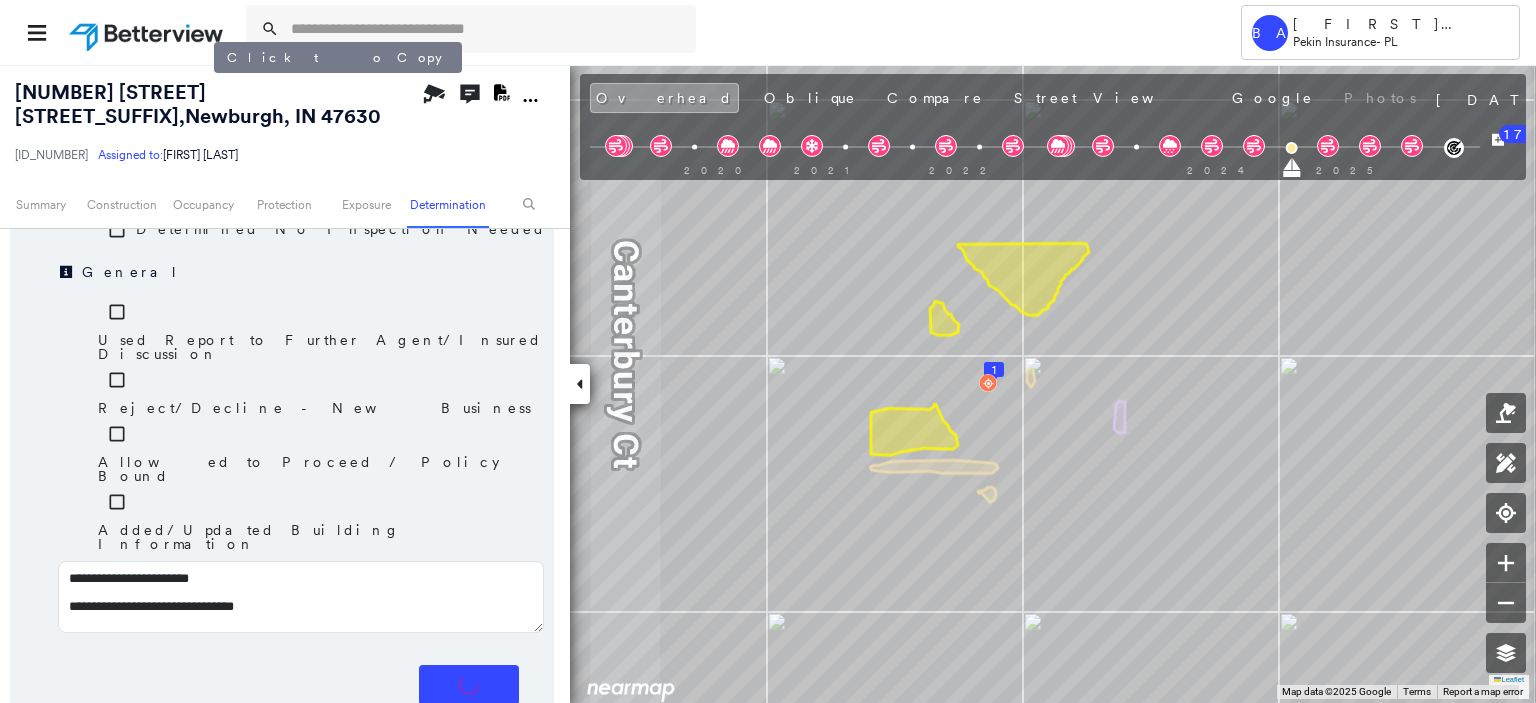 type 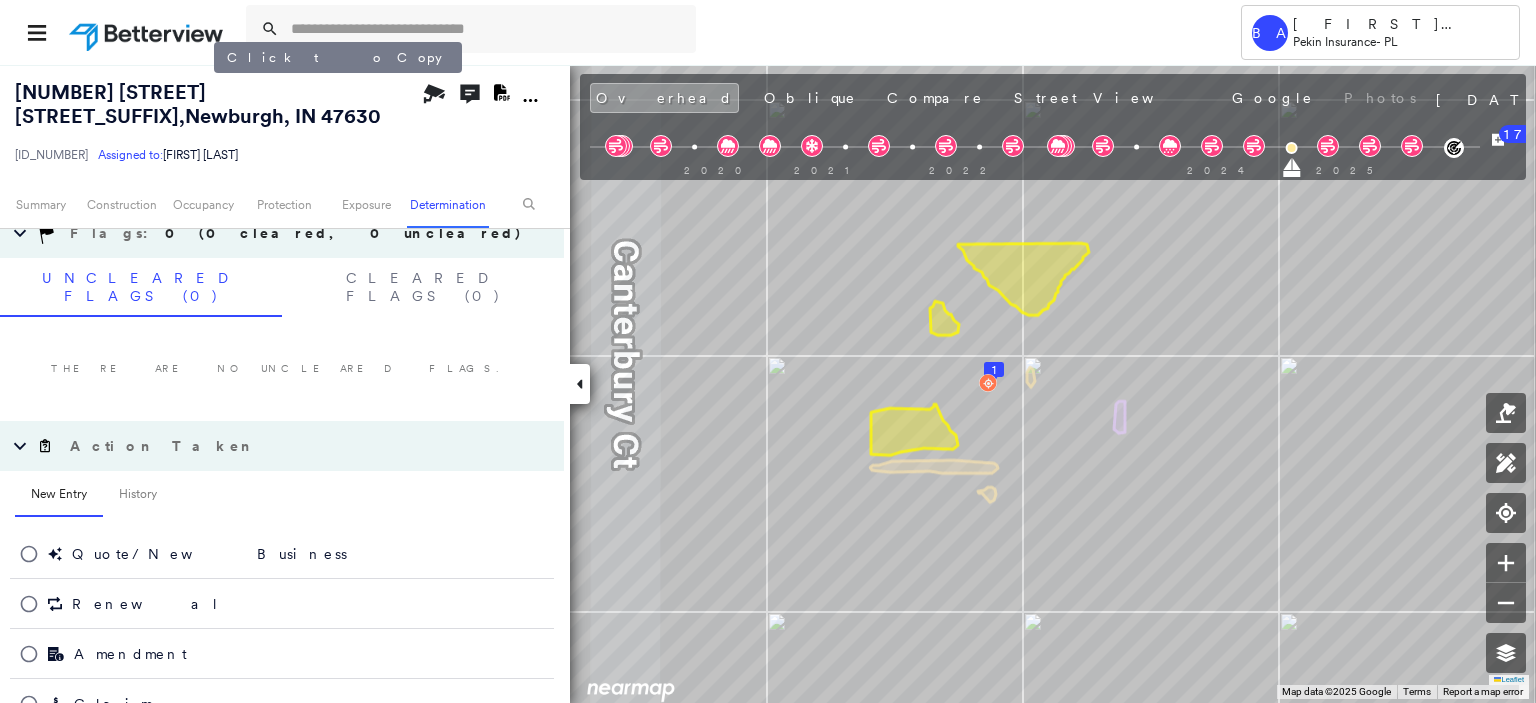 scroll, scrollTop: 1081, scrollLeft: 0, axis: vertical 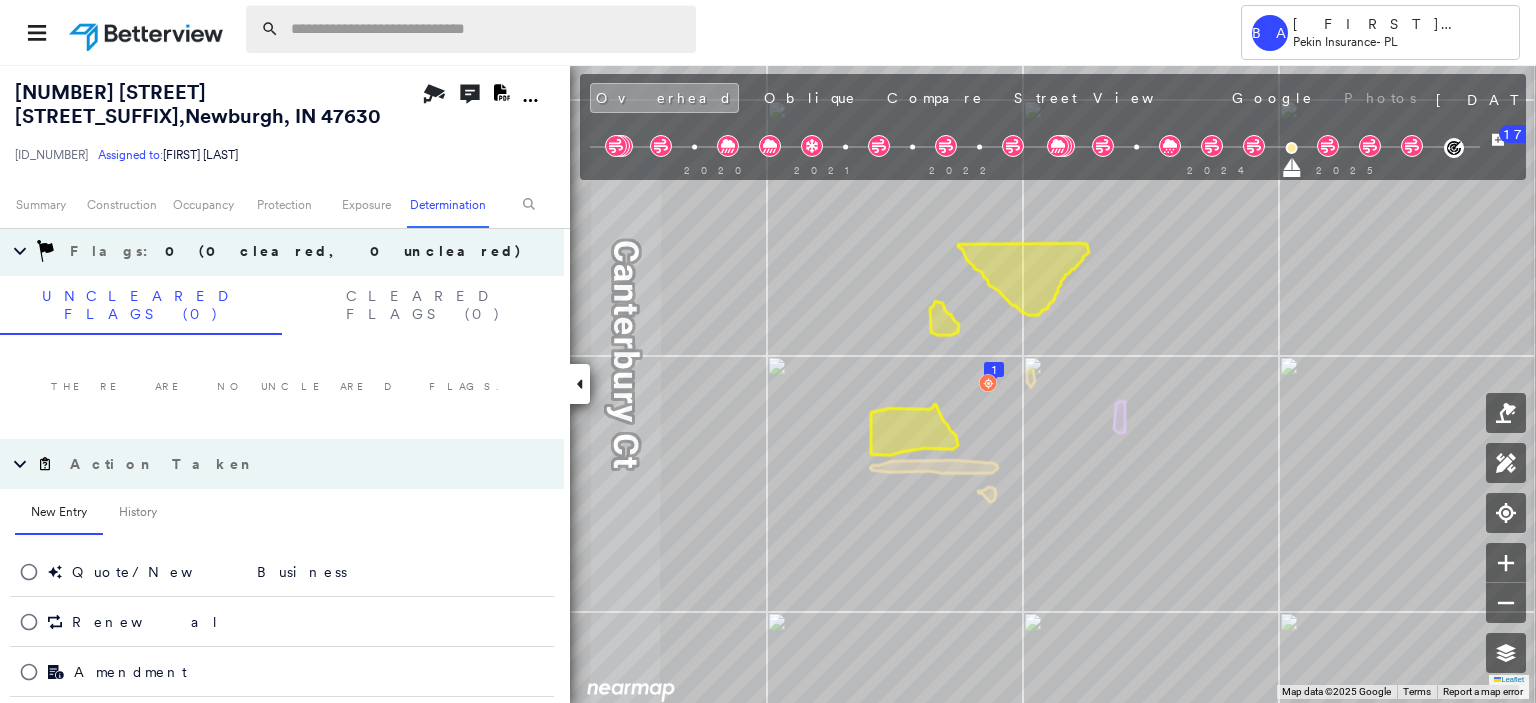 click at bounding box center (487, 29) 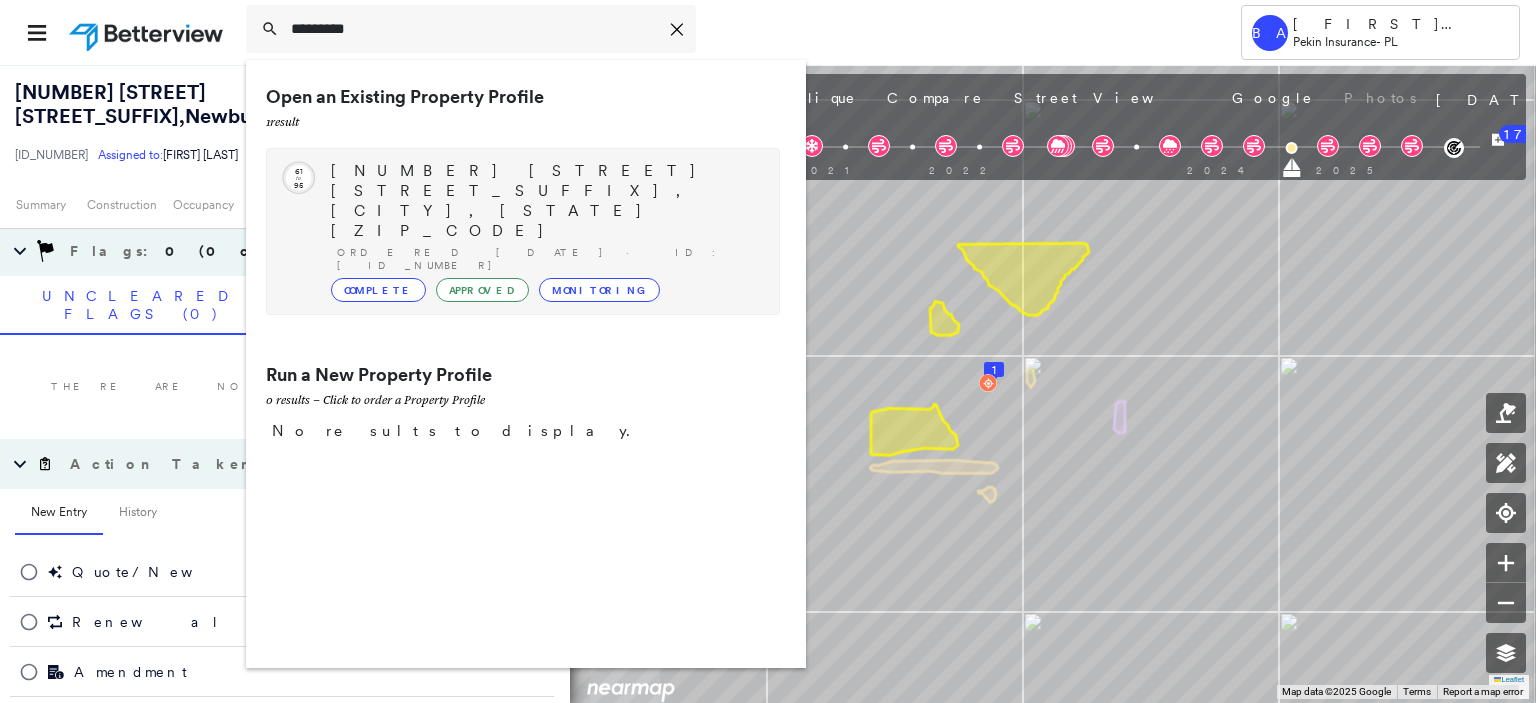 type on "*********" 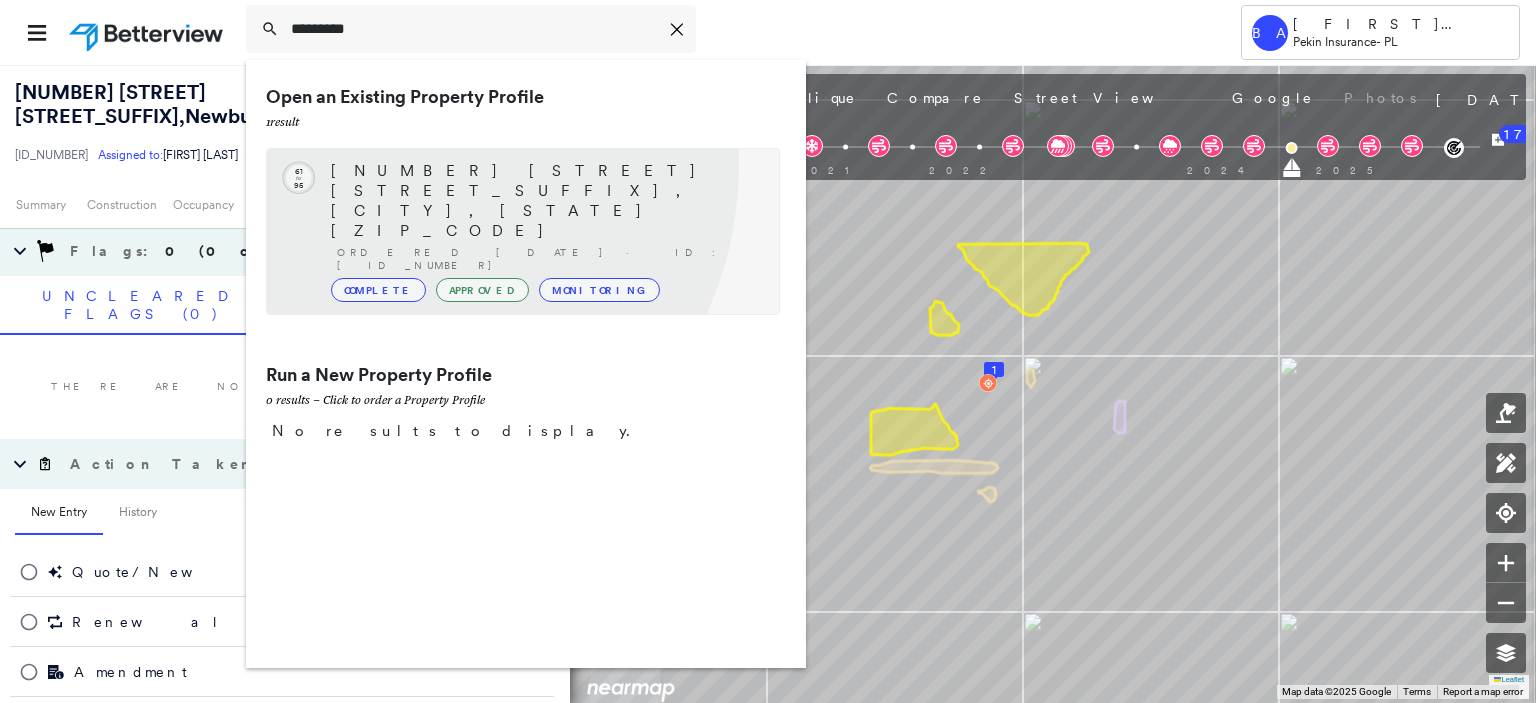 click on "[NUMBER] [STREET], [CITY], [STATE] [POSTAL_CODE]" at bounding box center (545, 201) 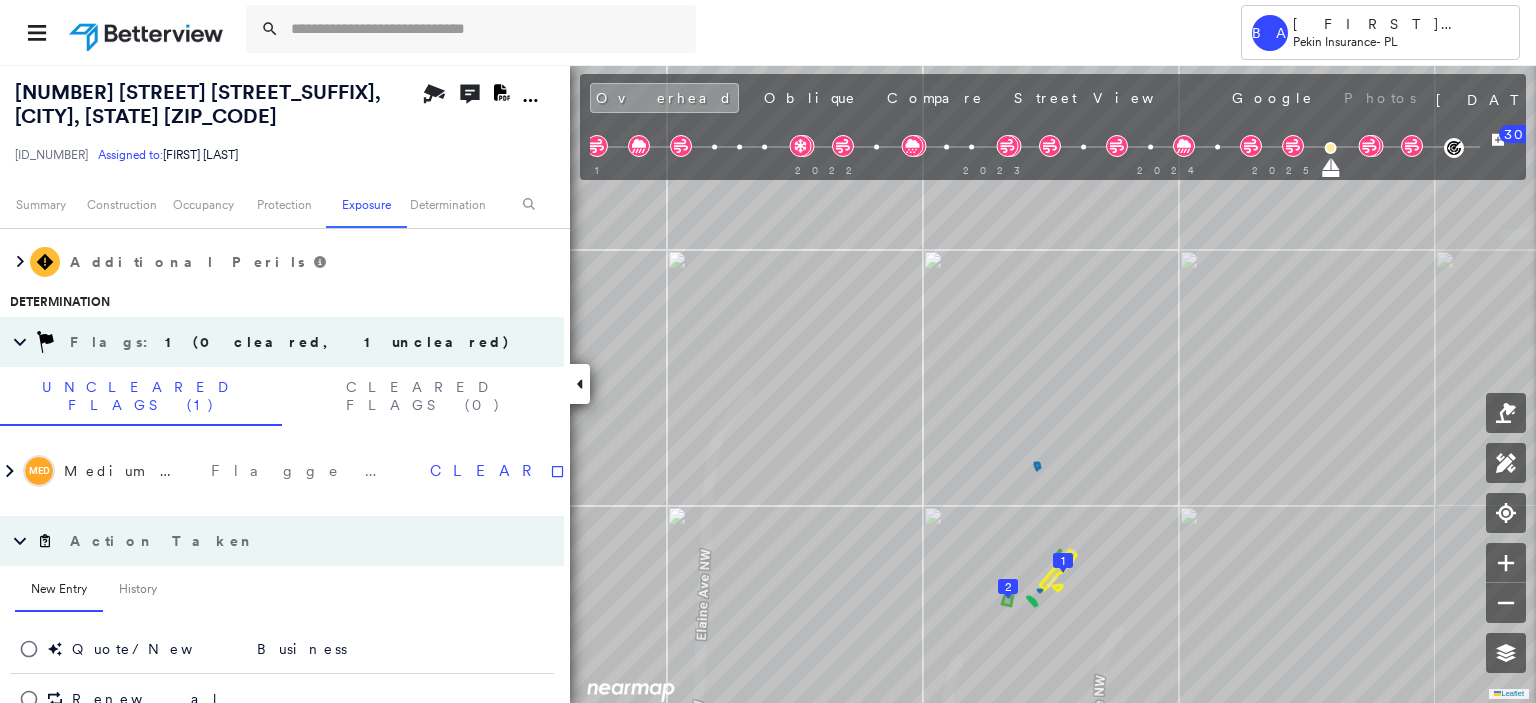 scroll, scrollTop: 948, scrollLeft: 0, axis: vertical 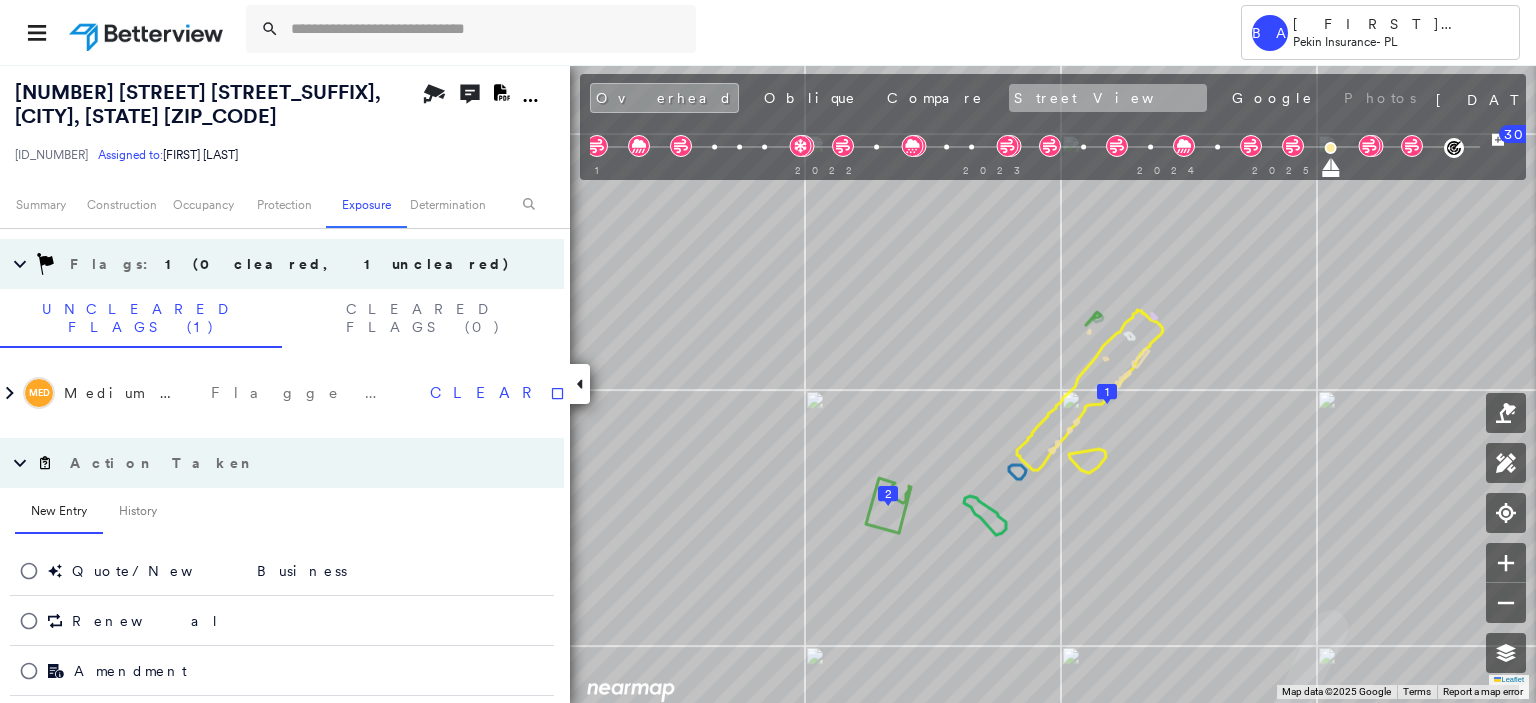 click on "Street View" at bounding box center [1108, 98] 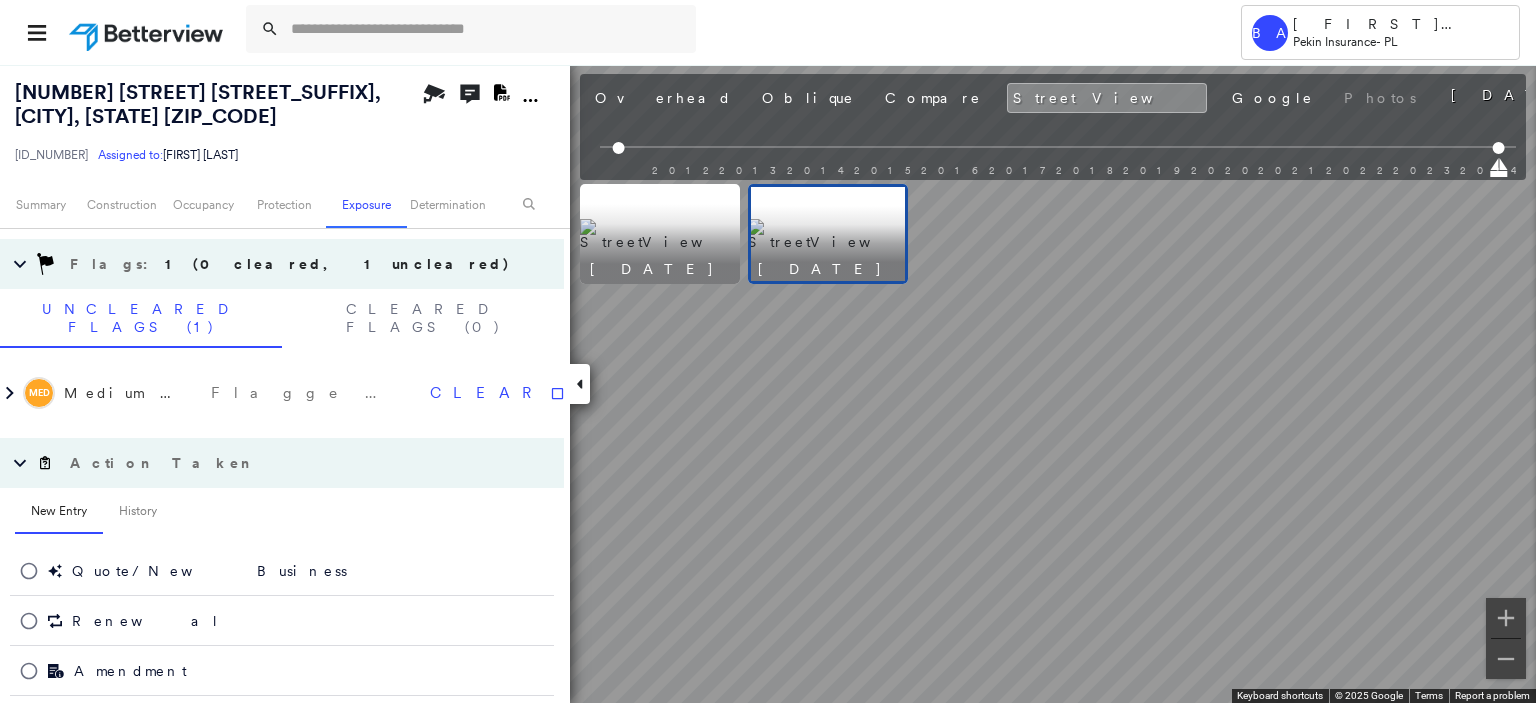 click on "**********" at bounding box center [1053, 97] 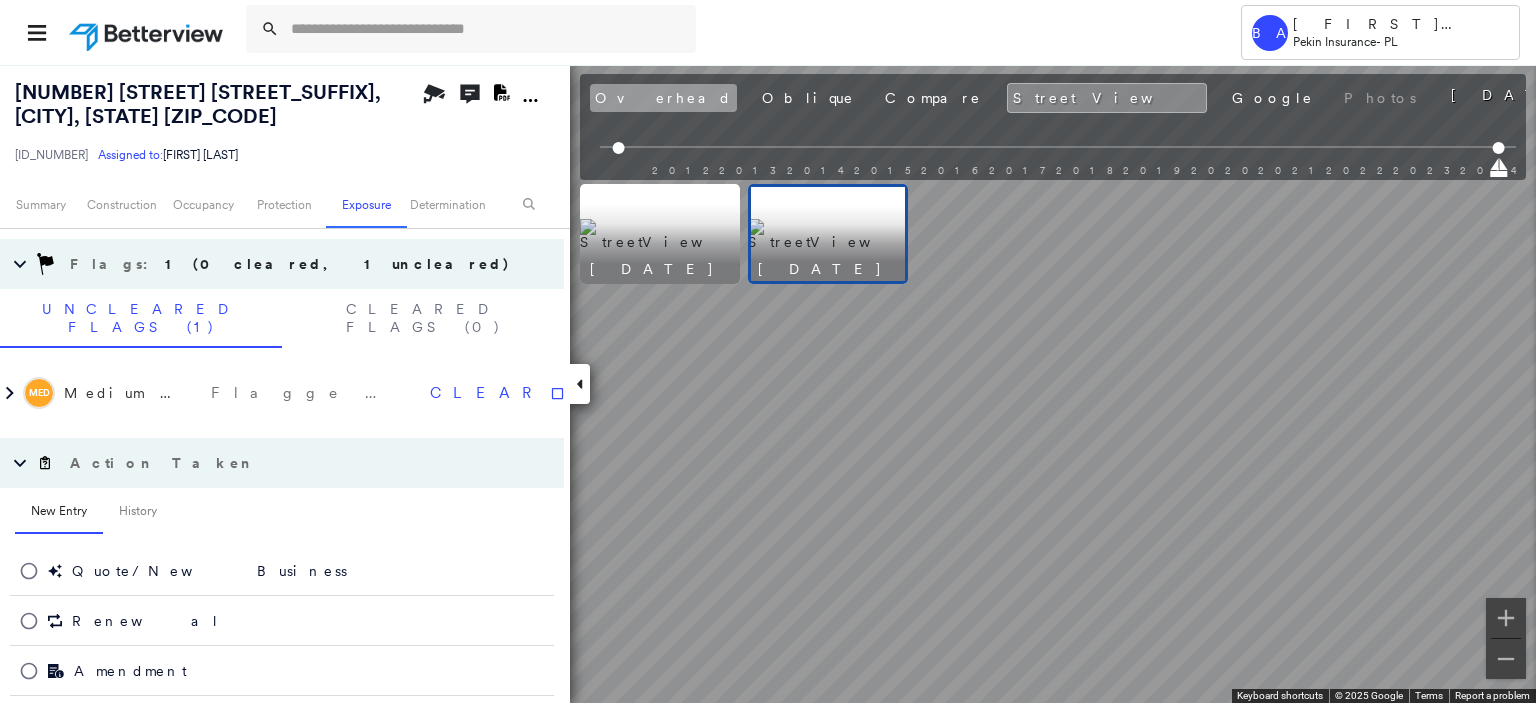click on "Overhead" at bounding box center [663, 98] 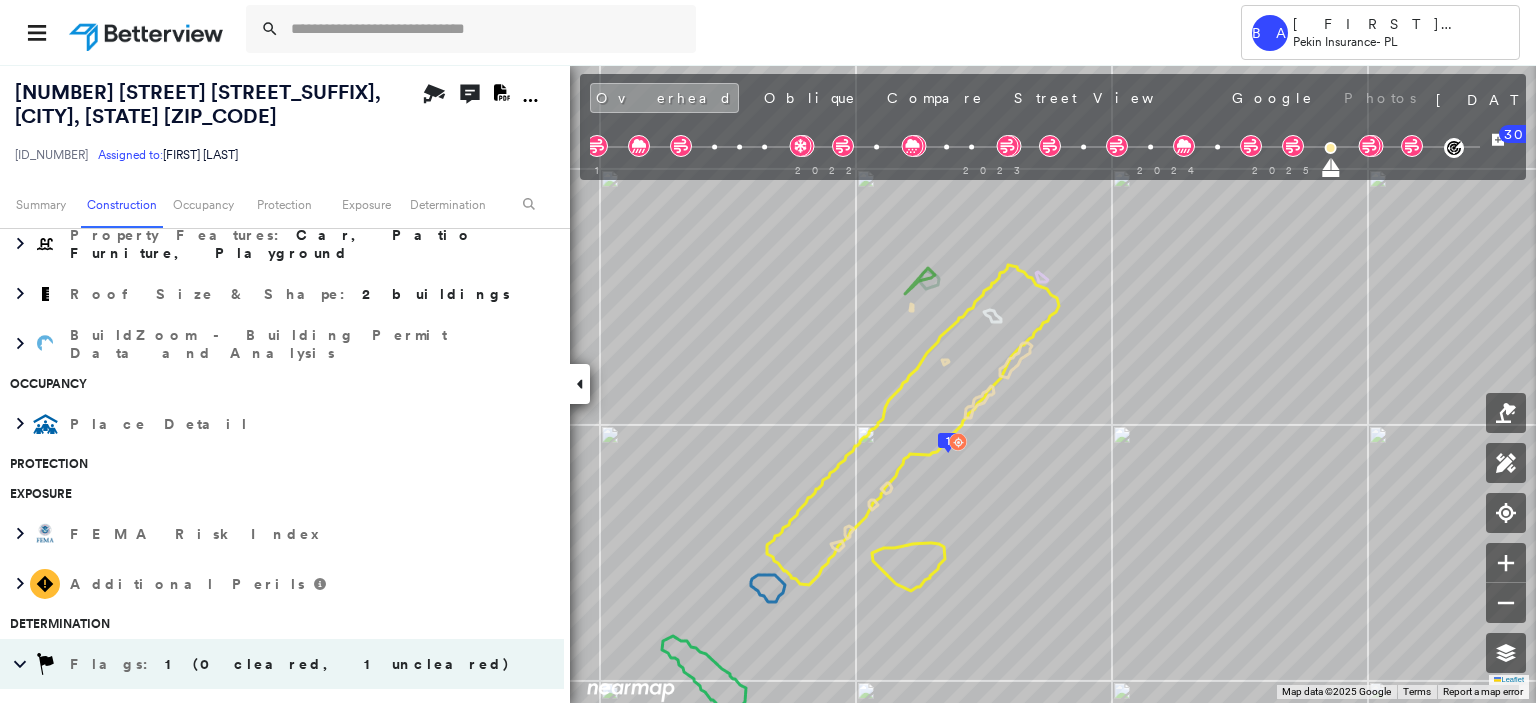 scroll, scrollTop: 0, scrollLeft: 0, axis: both 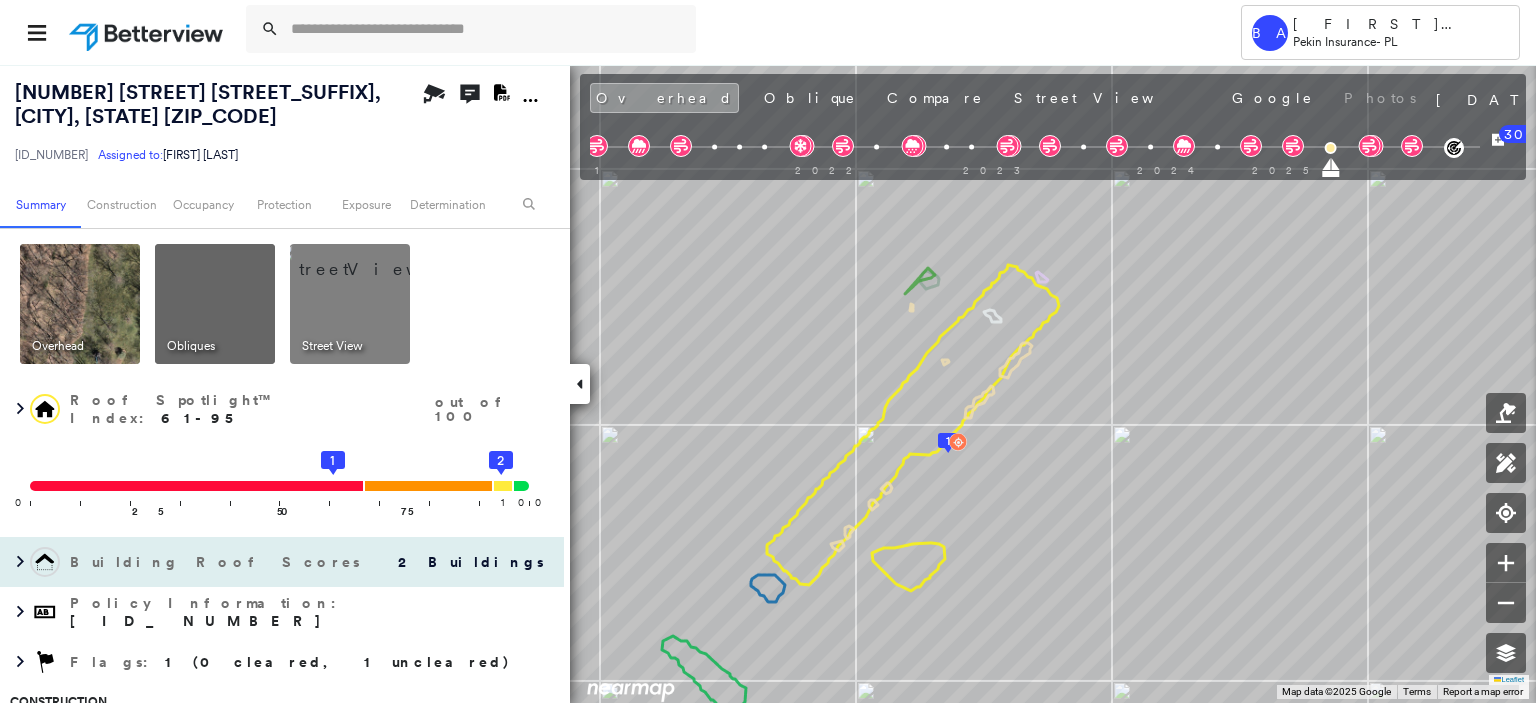 click at bounding box center (45, 562) 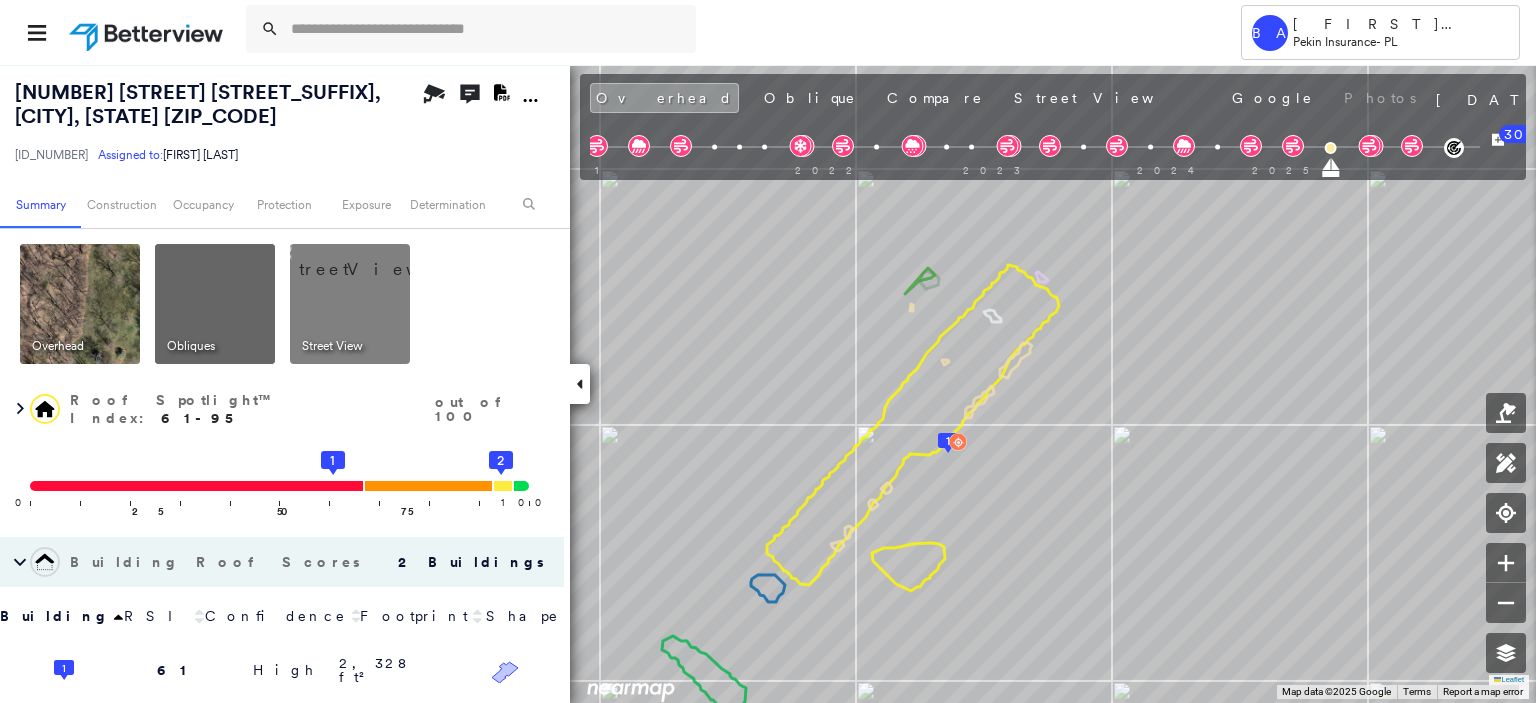 scroll, scrollTop: 100, scrollLeft: 0, axis: vertical 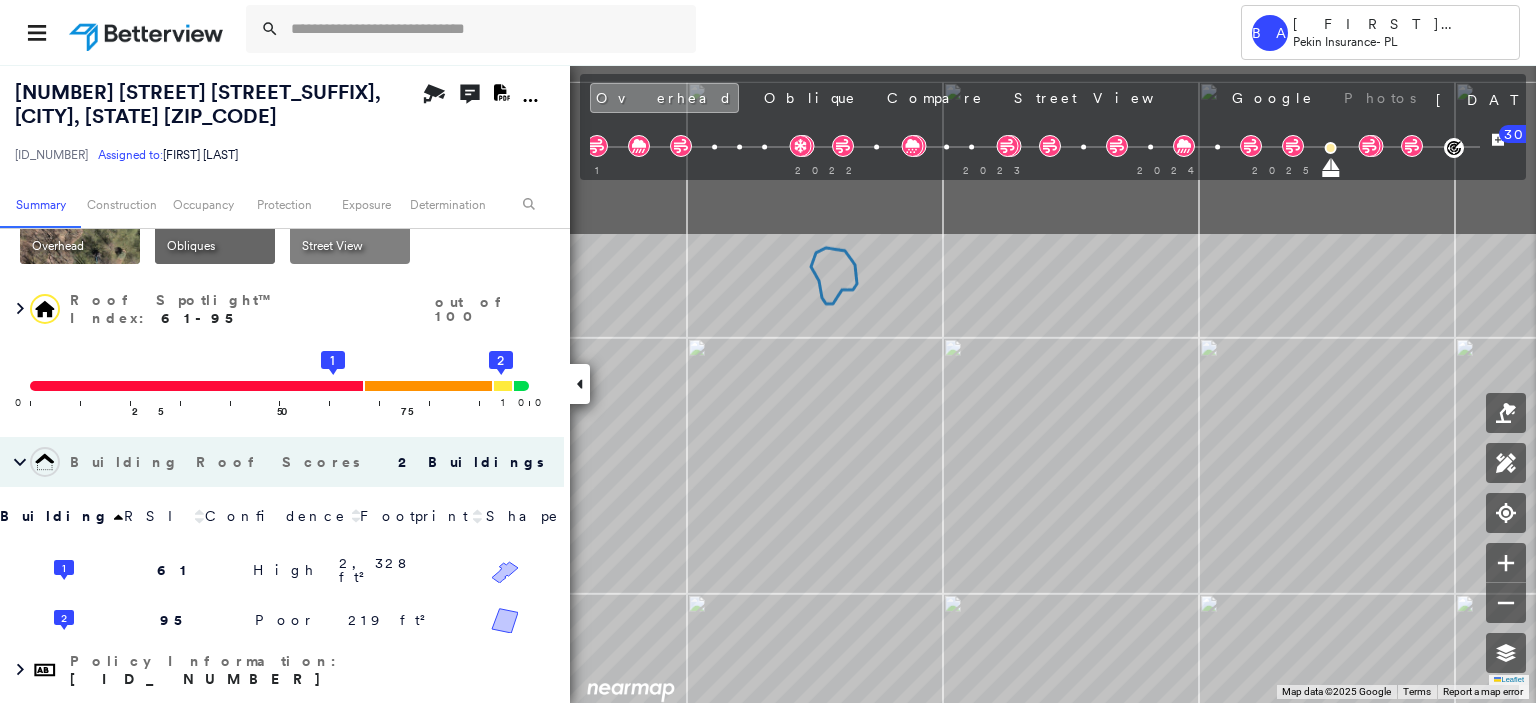 click on "Tower BA Brittinee Atwell Pekin Insurance  -   PL 6975  Maple Glen Ave ,  North Canton, OH 44720 006513271 Assigned to:  Brittinee Atwell Assigned to:  Brittinee Atwell 006513271 Assigned to:  Brittinee Atwell Open Comments Download PDF Report Summary Construction Occupancy Protection Exposure Determination Overhead Obliques Street View Roof Spotlight™ Index :  61-95 out of 100 0 100 25 50 75 1 2 Building Roof Scores 2 Buildings Building RSI Confidence Footprint Shape 1 61 High 2,328 ft² Shape: Gable Ratio: 99% Material: Asphalt Shingle Ratio: 98% Slope: 31  degrees    (Moderate) Height: 31  (2 Story) Square Footage: 2,328 ft² Staining Prevalent  ( 37%,  867 ft² ) Overhang Low  ( <1%,  4 ft² ) 2 95 Poor 219 ft² Shape: Gable Ratio: 91% Material: Asphalt Shingle Ratio: 85% Square Footage: 219 ft² Overhang High  ( 86%,  188 ft² ) Policy Information :  006513271 Flags :  1 (0 cleared, 1 uncleared) Construction Roof Spotlights :  Staining, Overhang, Skylight, Chimney, Vent and 1 more Property Features :" at bounding box center (768, 351) 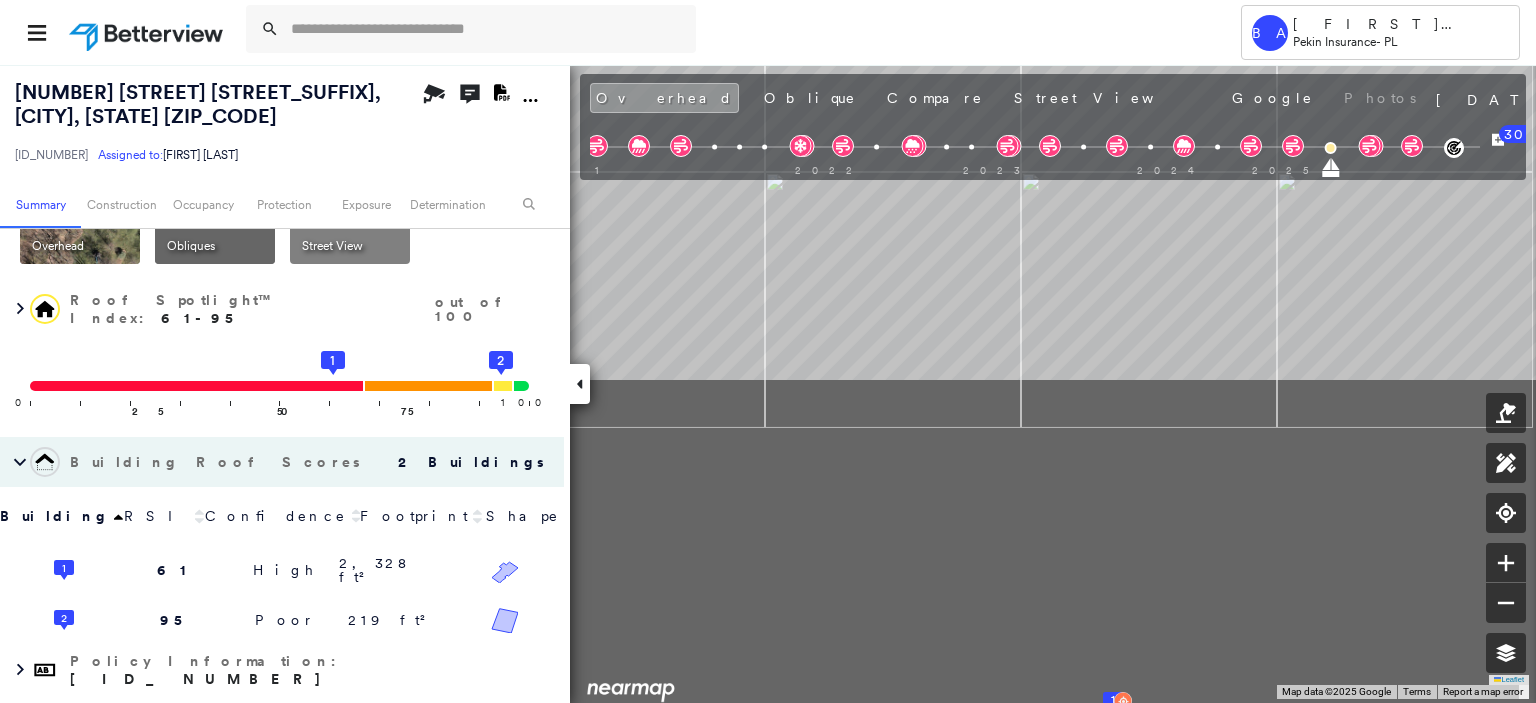 click on "6975  Maple Glen Ave ,  North Canton, OH 44720 006513271 Assigned to:  Brittinee Atwell Assigned to:  Brittinee Atwell 006513271 Assigned to:  Brittinee Atwell Open Comments Download PDF Report Summary Construction Occupancy Protection Exposure Determination Overhead Obliques Street View Roof Spotlight™ Index :  61-95 out of 100 0 100 25 50 75 1 2 Building Roof Scores 2 Buildings Building RSI Confidence Footprint Shape 1 61 High 2,328 ft² Shape: Gable Ratio: 99% Material: Asphalt Shingle Ratio: 98% Slope: 31  degrees    (Moderate) Height: 31  (2 Story) Square Footage: 2,328 ft² Staining Prevalent  ( 37%,  867 ft² ) Overhang Low  ( <1%,  4 ft² ) 2 95 Poor 219 ft² Shape: Gable Ratio: 91% Material: Asphalt Shingle Ratio: 85% Square Footage: 219 ft² Overhang High  ( 86%,  188 ft² ) Policy Information :  006513271 Flags :  1 (0 cleared, 1 uncleared) Construction Roof Spotlights :  Staining, Overhang, Skylight, Chimney, Vent and 1 more Property Features :  Car, Patio Furniture, Playground Roof Size & Shape" at bounding box center [768, 383] 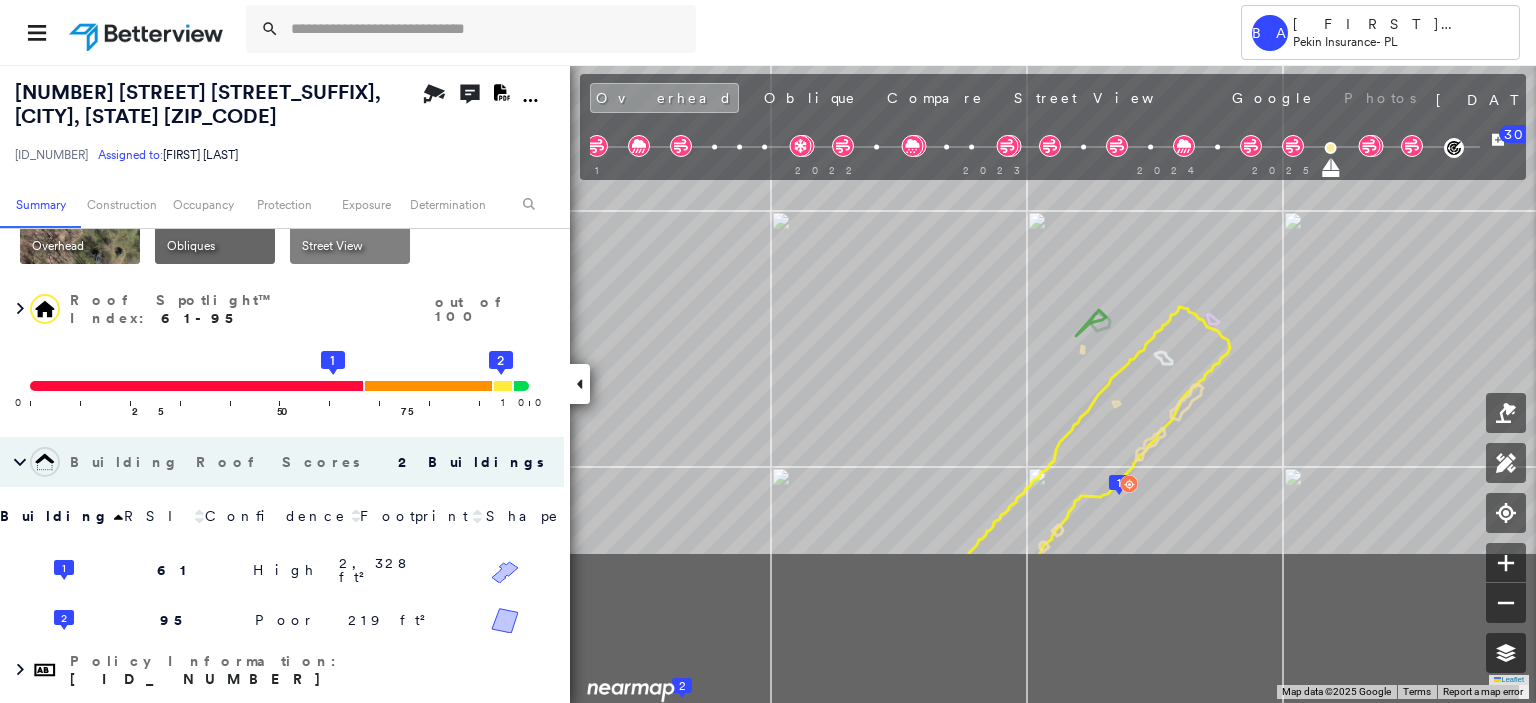 click on "6975  Maple Glen Ave ,  North Canton, OH 44720 006513271 Assigned to:  Brittinee Atwell Assigned to:  Brittinee Atwell 006513271 Assigned to:  Brittinee Atwell Open Comments Download PDF Report Summary Construction Occupancy Protection Exposure Determination Overhead Obliques Street View Roof Spotlight™ Index :  61-95 out of 100 0 100 25 50 75 1 2 Building Roof Scores 2 Buildings Building RSI Confidence Footprint Shape 1 61 High 2,328 ft² Shape: Gable Ratio: 99% Material: Asphalt Shingle Ratio: 98% Slope: 31  degrees    (Moderate) Height: 31  (2 Story) Square Footage: 2,328 ft² Staining Prevalent  ( 37%,  867 ft² ) Overhang Low  ( <1%,  4 ft² ) 2 95 Poor 219 ft² Shape: Gable Ratio: 91% Material: Asphalt Shingle Ratio: 85% Square Footage: 219 ft² Overhang High  ( 86%,  188 ft² ) Policy Information :  006513271 Flags :  1 (0 cleared, 1 uncleared) Construction Roof Spotlights :  Staining, Overhang, Skylight, Chimney, Vent and 1 more Property Features :  Car, Patio Furniture, Playground Roof Size & Shape" at bounding box center [768, 383] 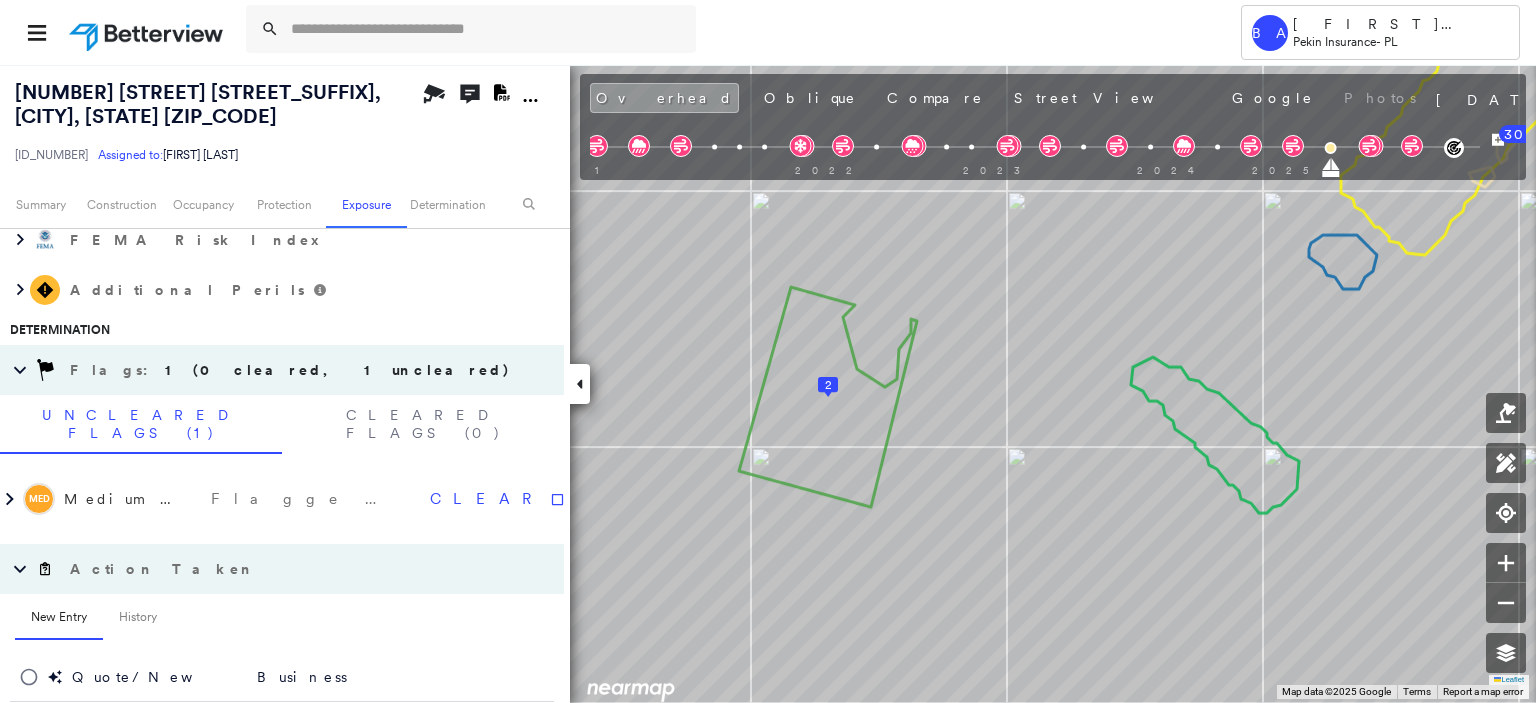 scroll, scrollTop: 1105, scrollLeft: 0, axis: vertical 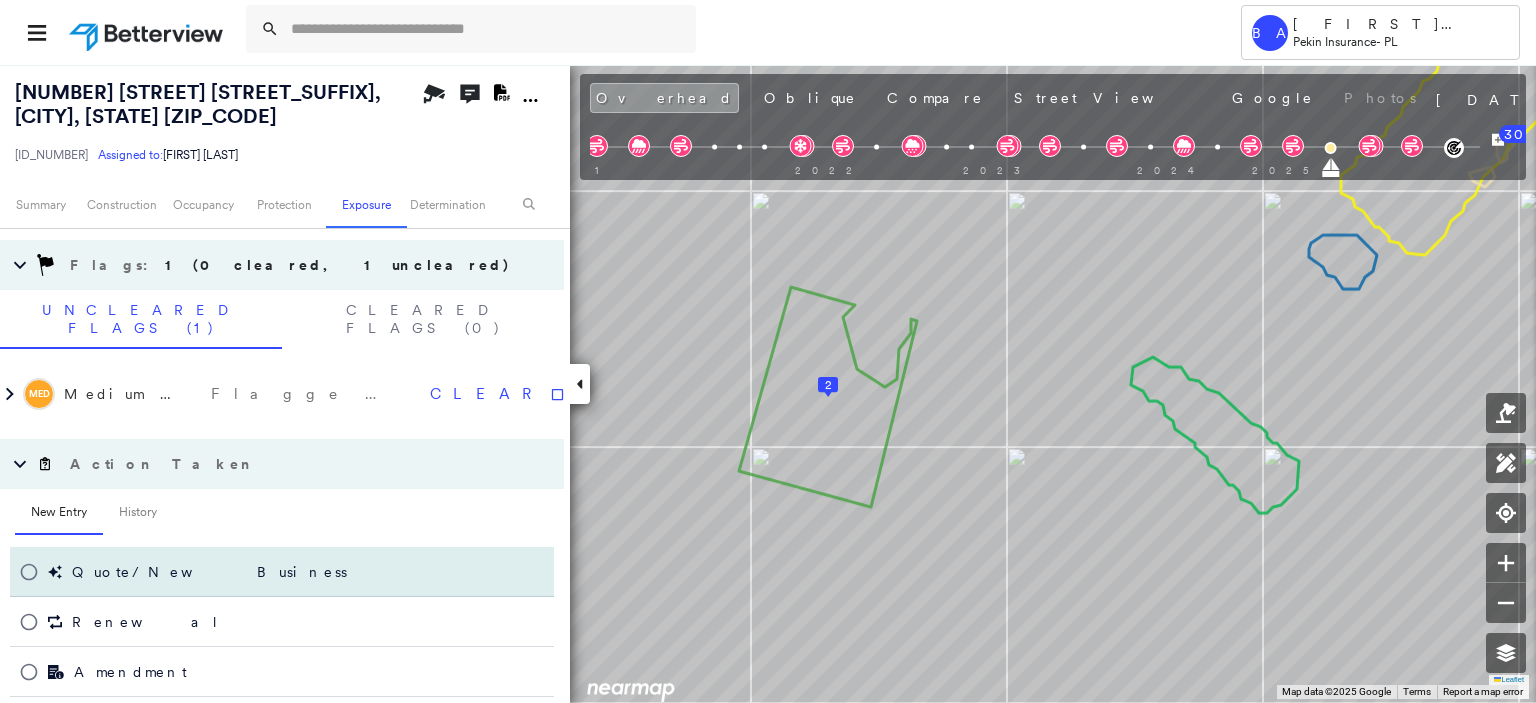 drag, startPoint x: 152, startPoint y: 545, endPoint x: 175, endPoint y: 545, distance: 23 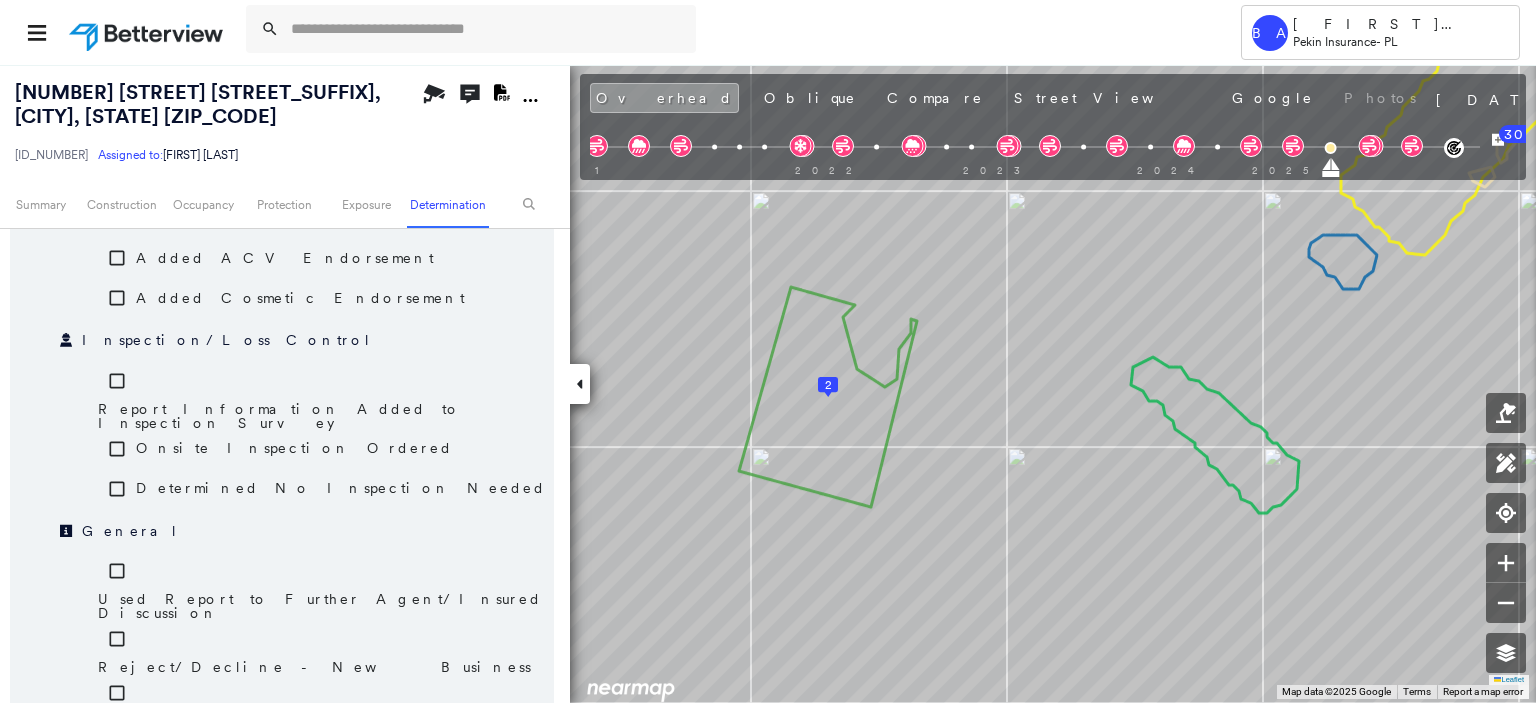 scroll, scrollTop: 1765, scrollLeft: 0, axis: vertical 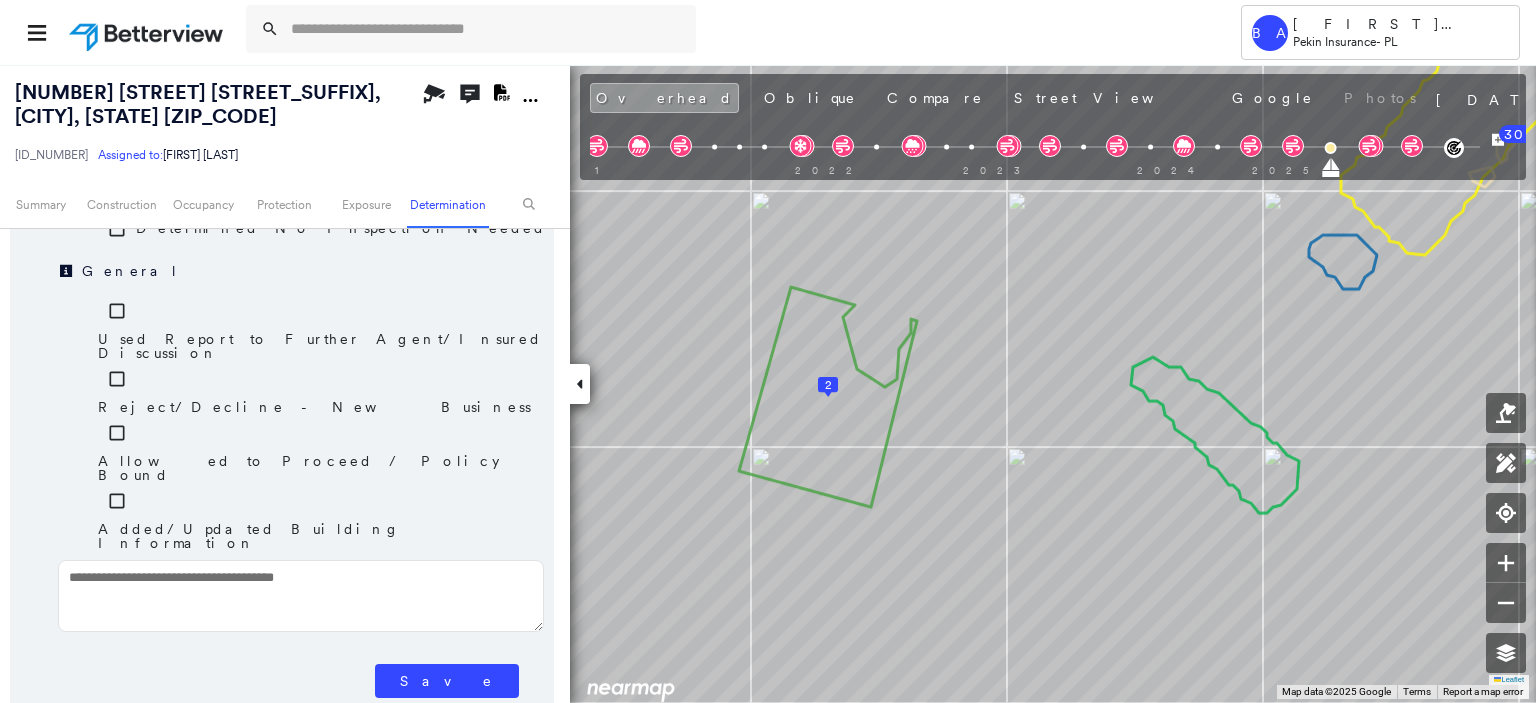 click at bounding box center (301, 596) 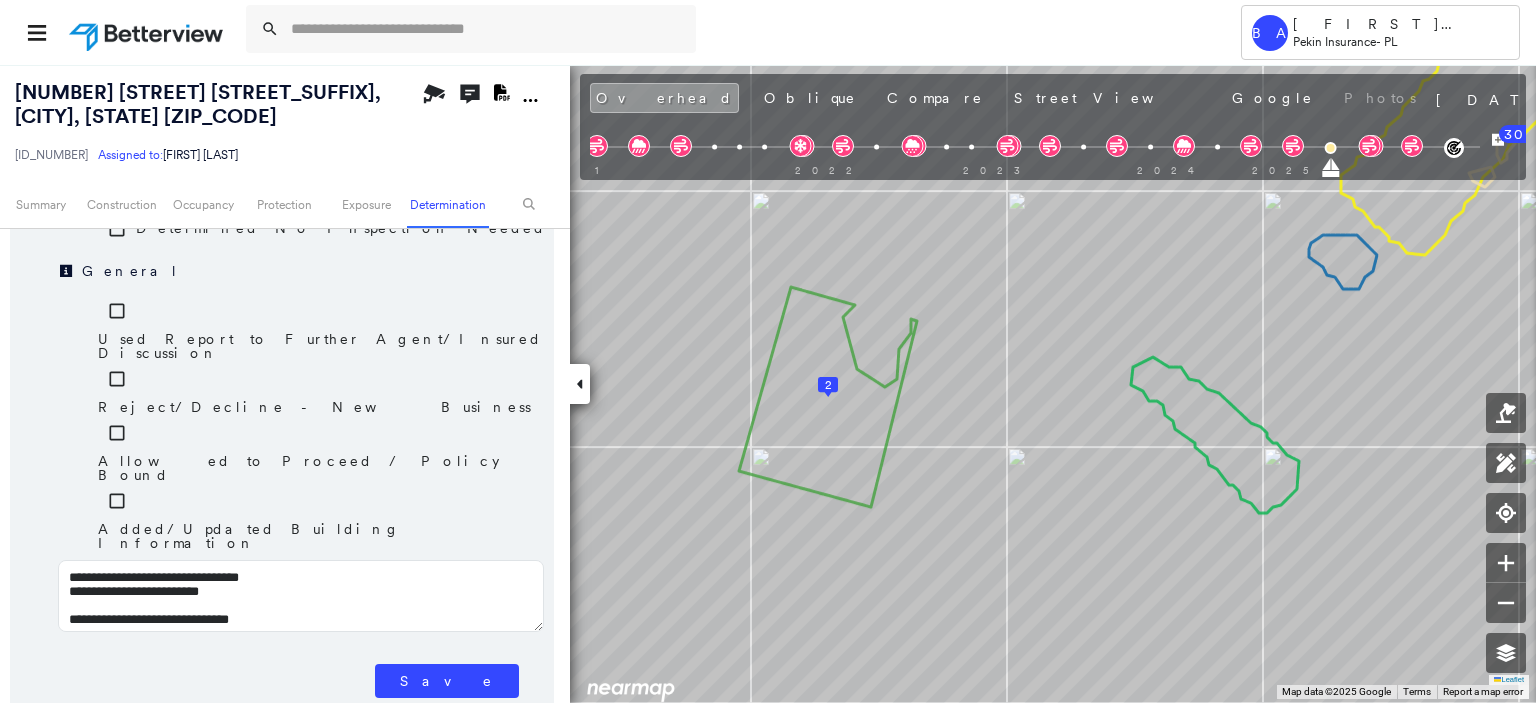 scroll, scrollTop: 7, scrollLeft: 0, axis: vertical 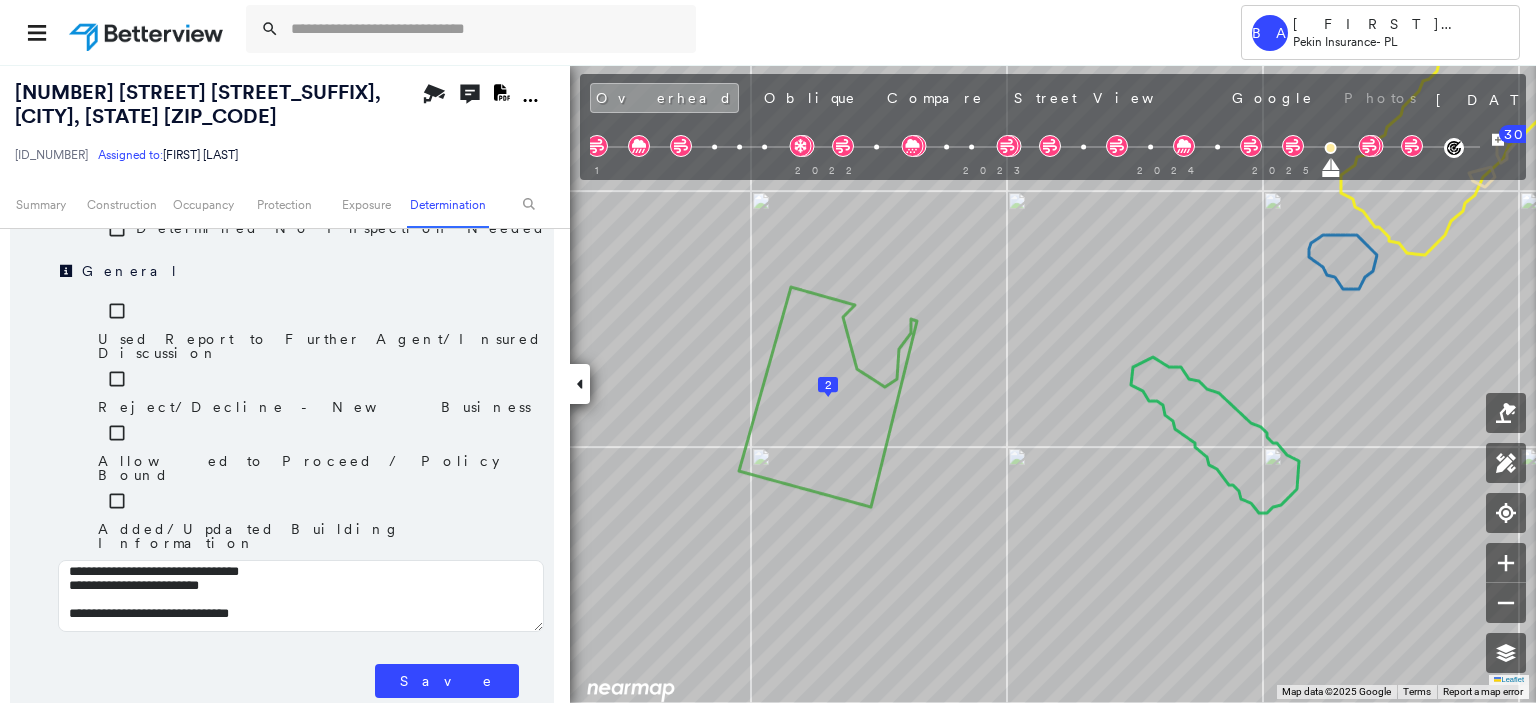 type on "**********" 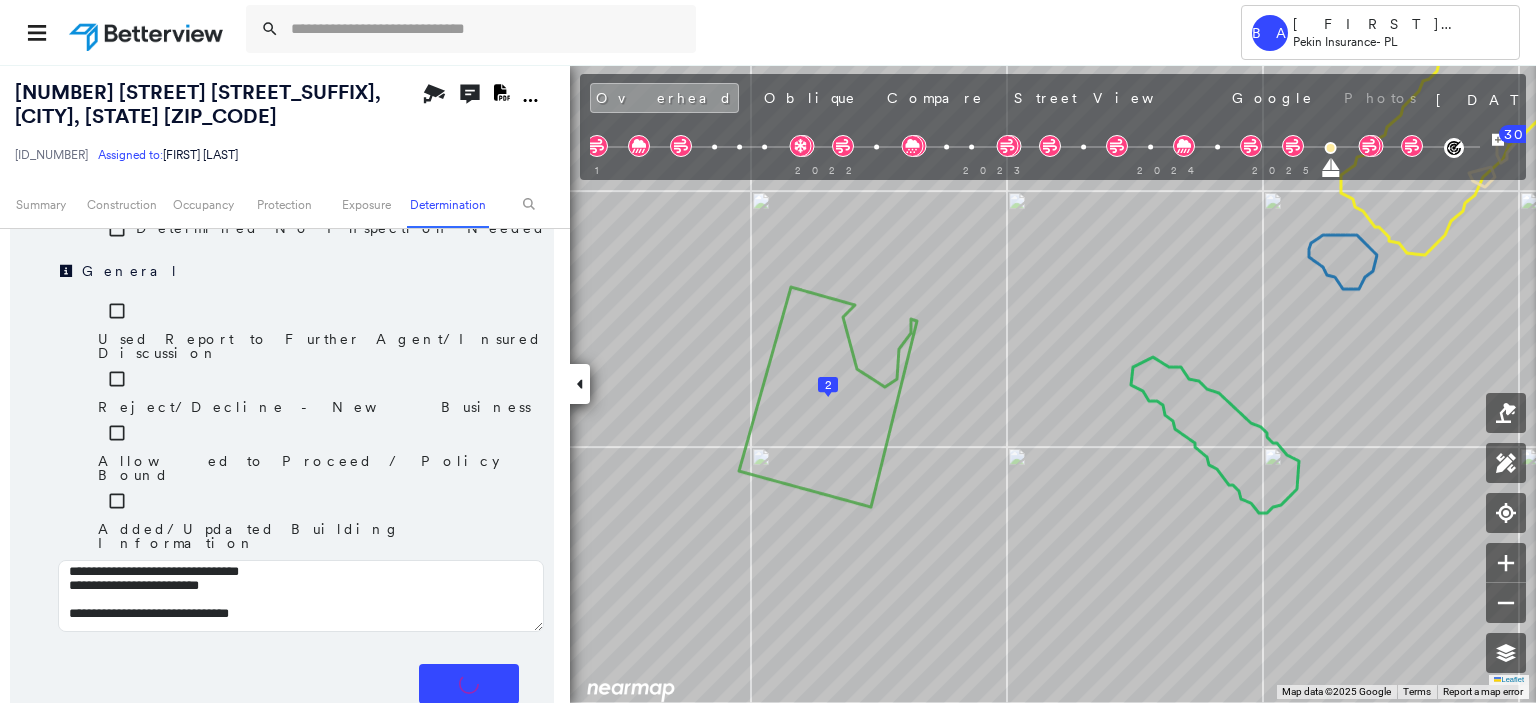 type 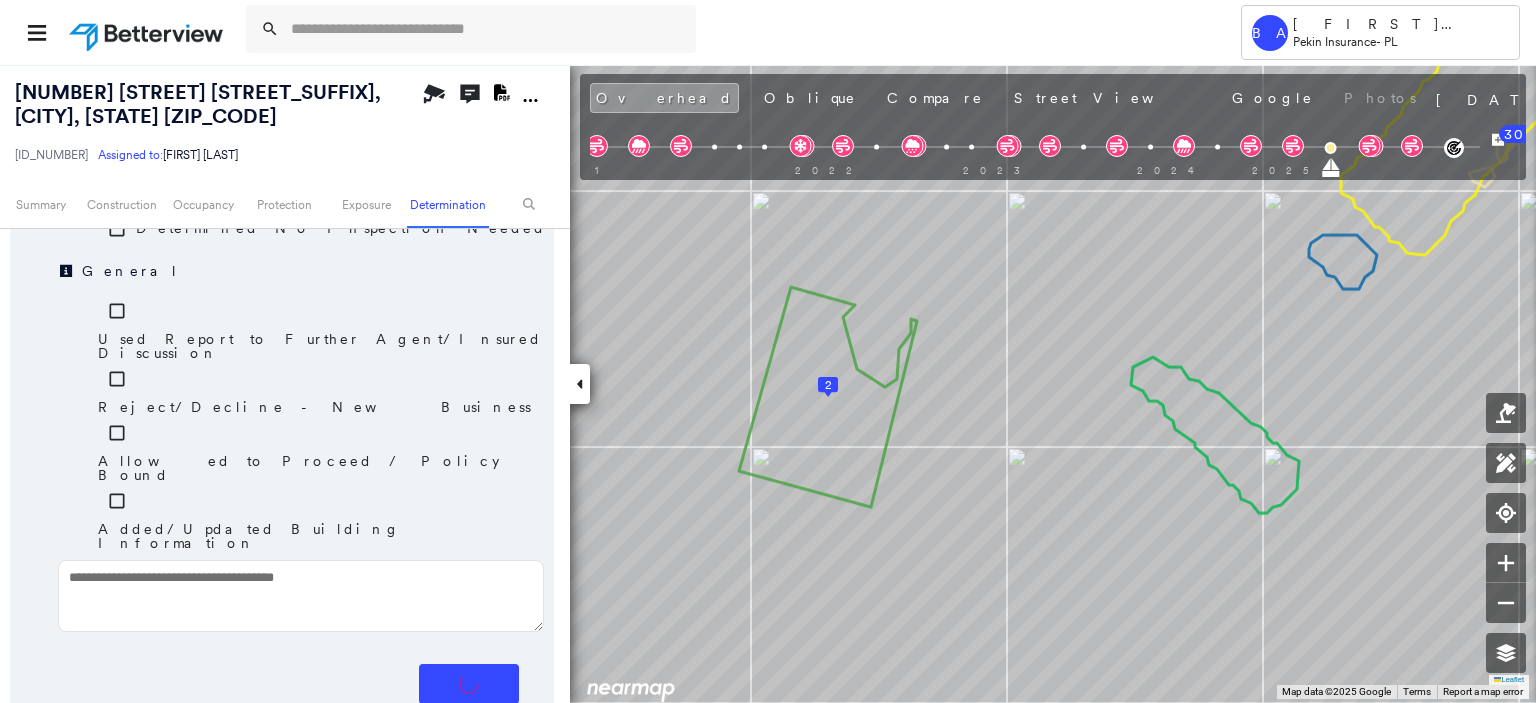 scroll, scrollTop: 0, scrollLeft: 0, axis: both 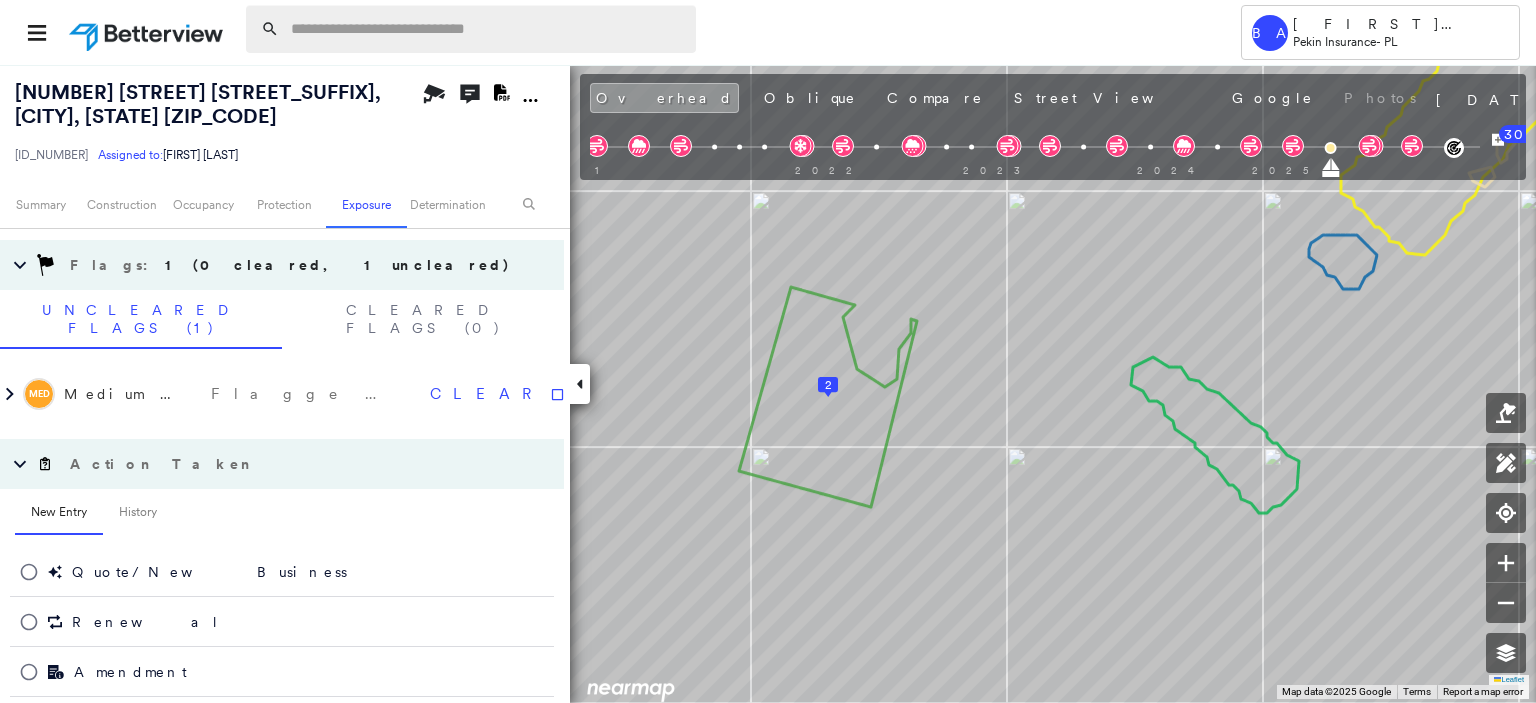 click at bounding box center (487, 29) 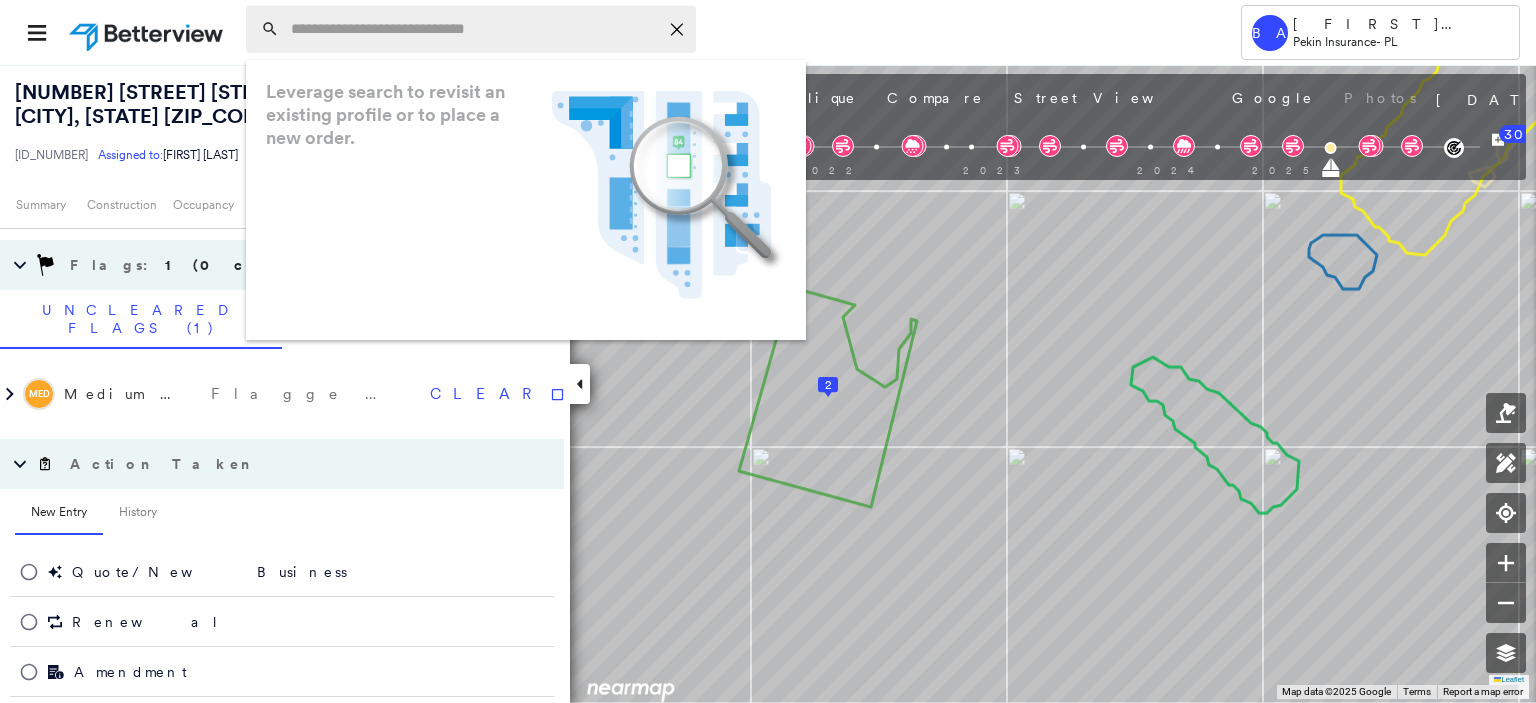 paste on "*********" 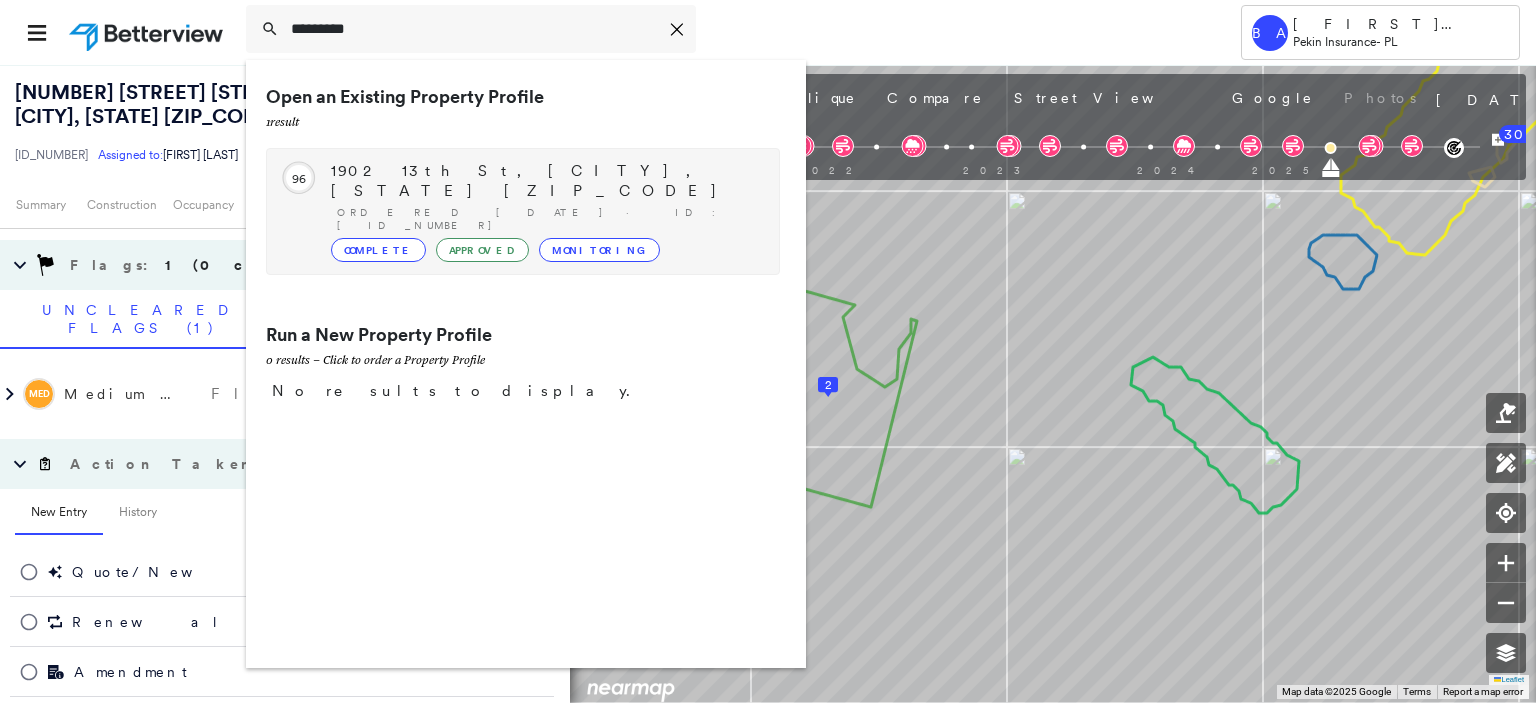 type on "*********" 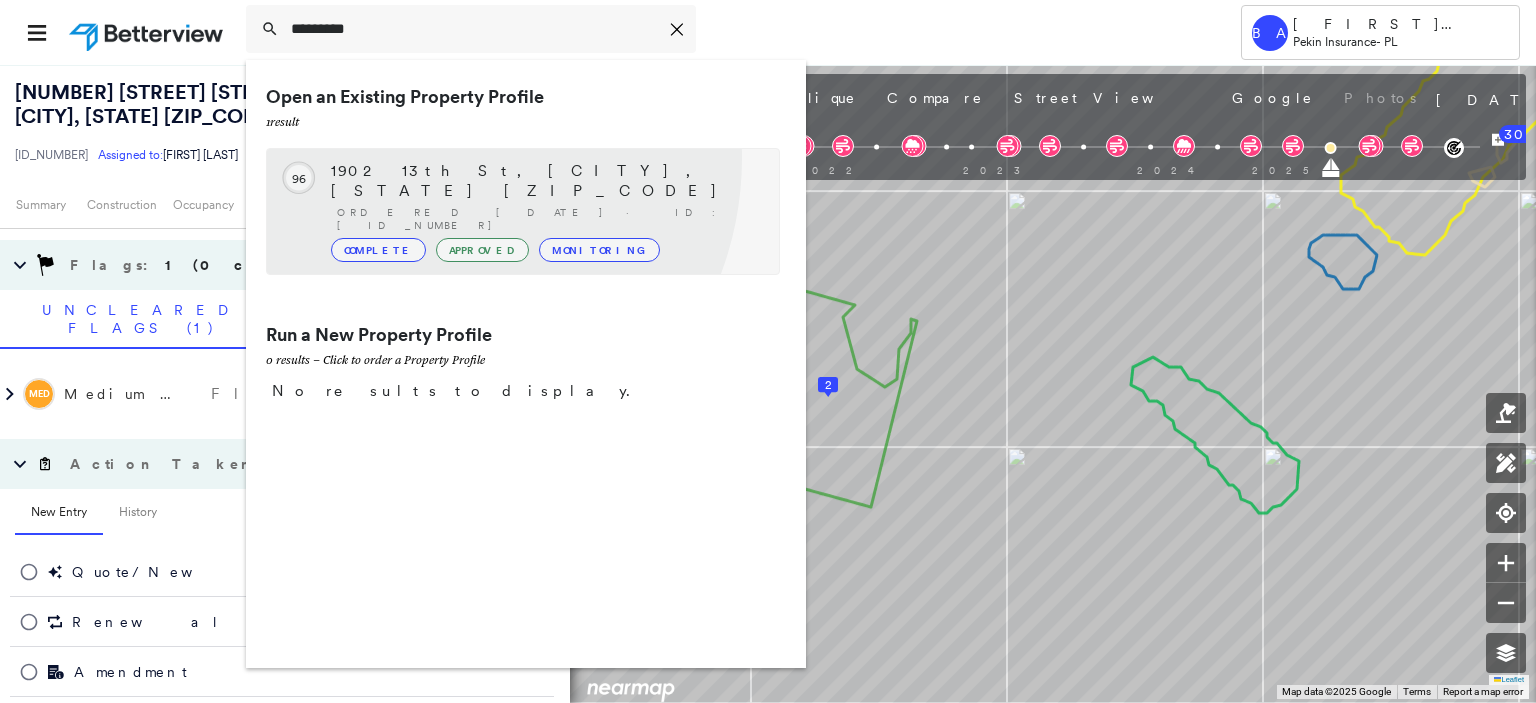 click on "Circled Text Icon 96 1902  13th St, Bedford, IN 47421 Ordered 07/02/25 · ID: 006511093 Complete Approved Monitoring" at bounding box center [523, 211] 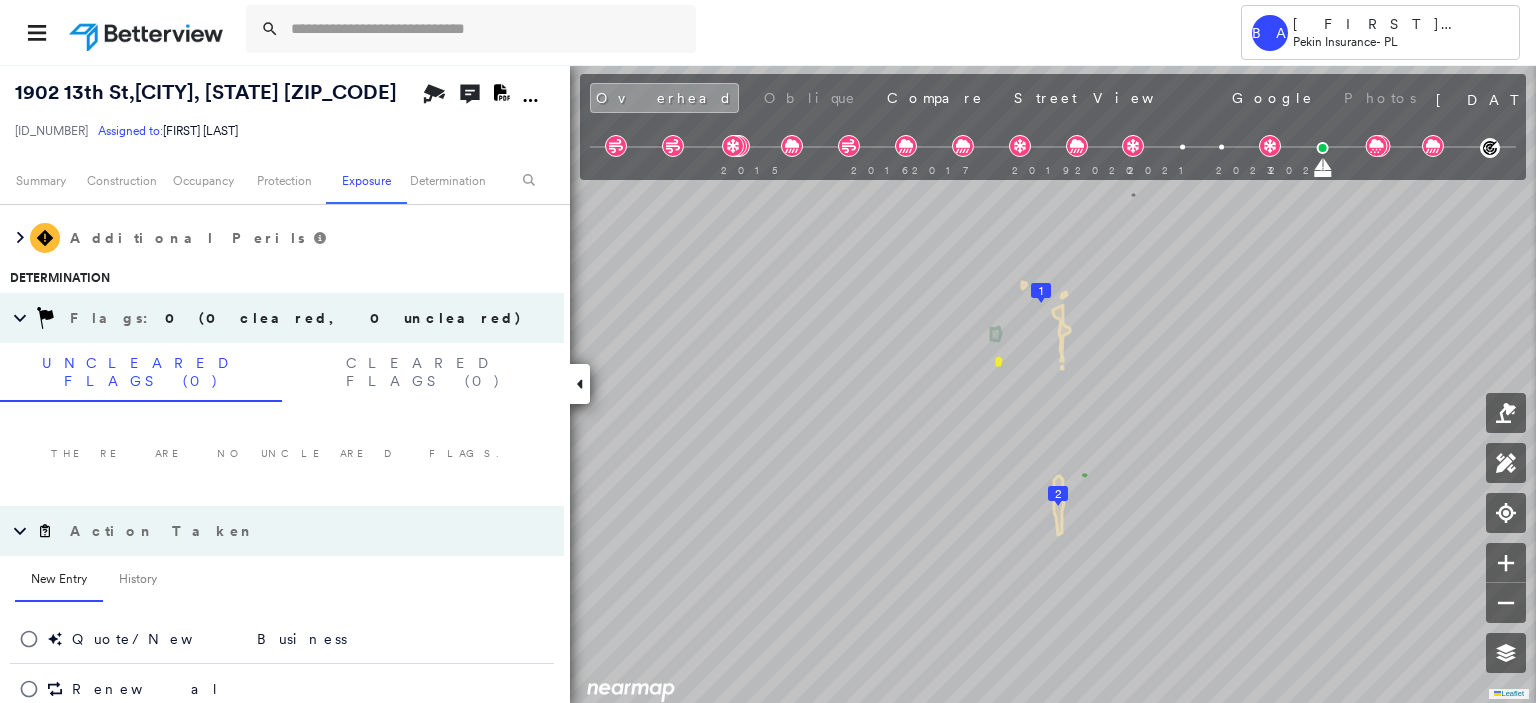 scroll, scrollTop: 1309, scrollLeft: 0, axis: vertical 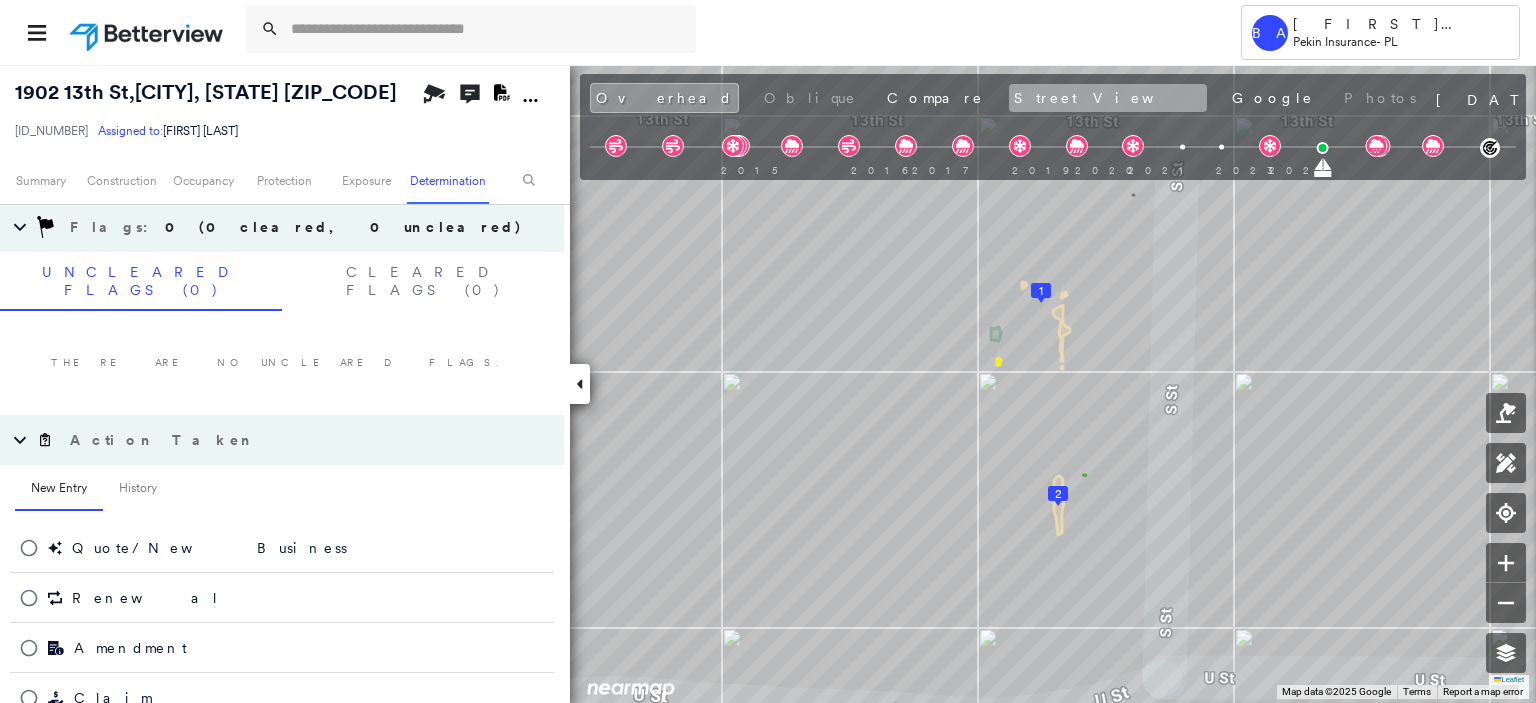 click on "Street View" at bounding box center [1108, 98] 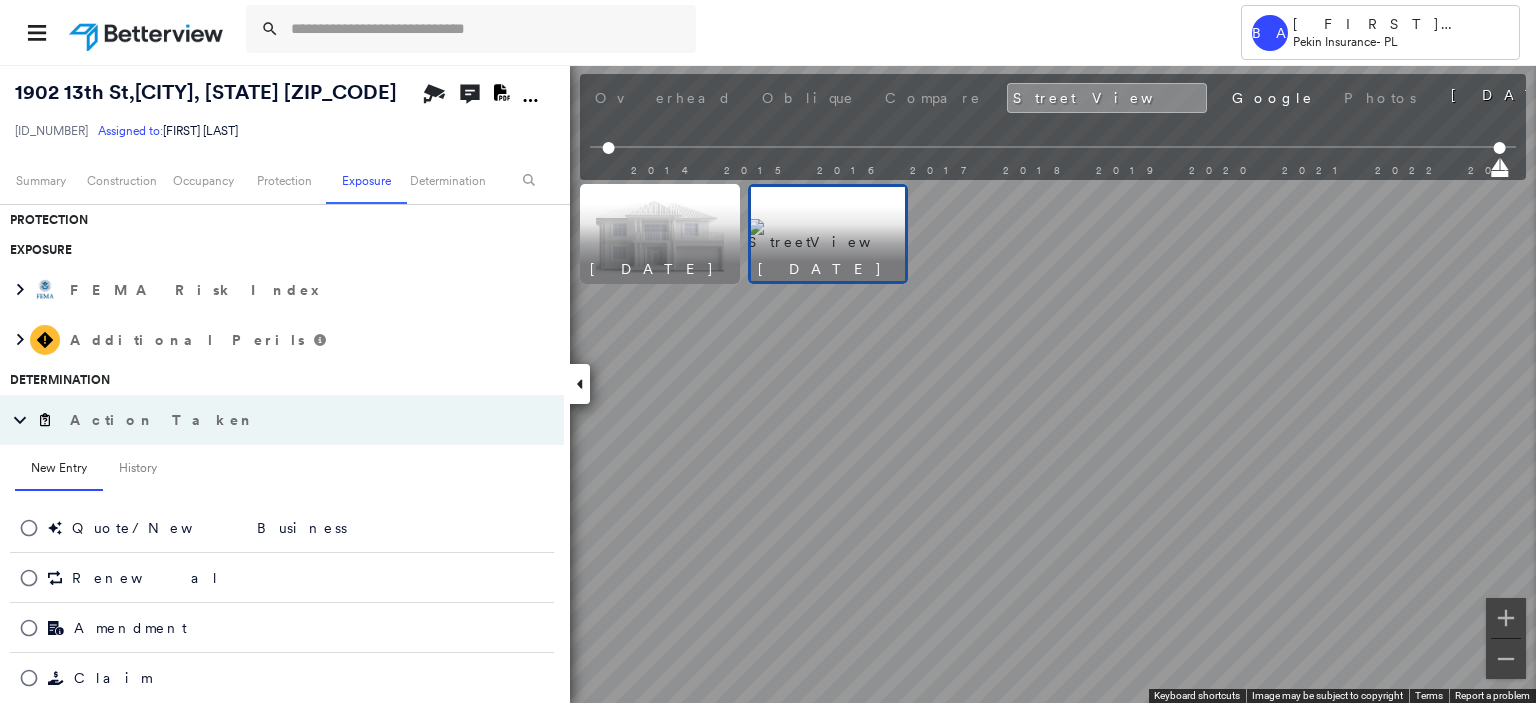 scroll, scrollTop: 1045, scrollLeft: 0, axis: vertical 